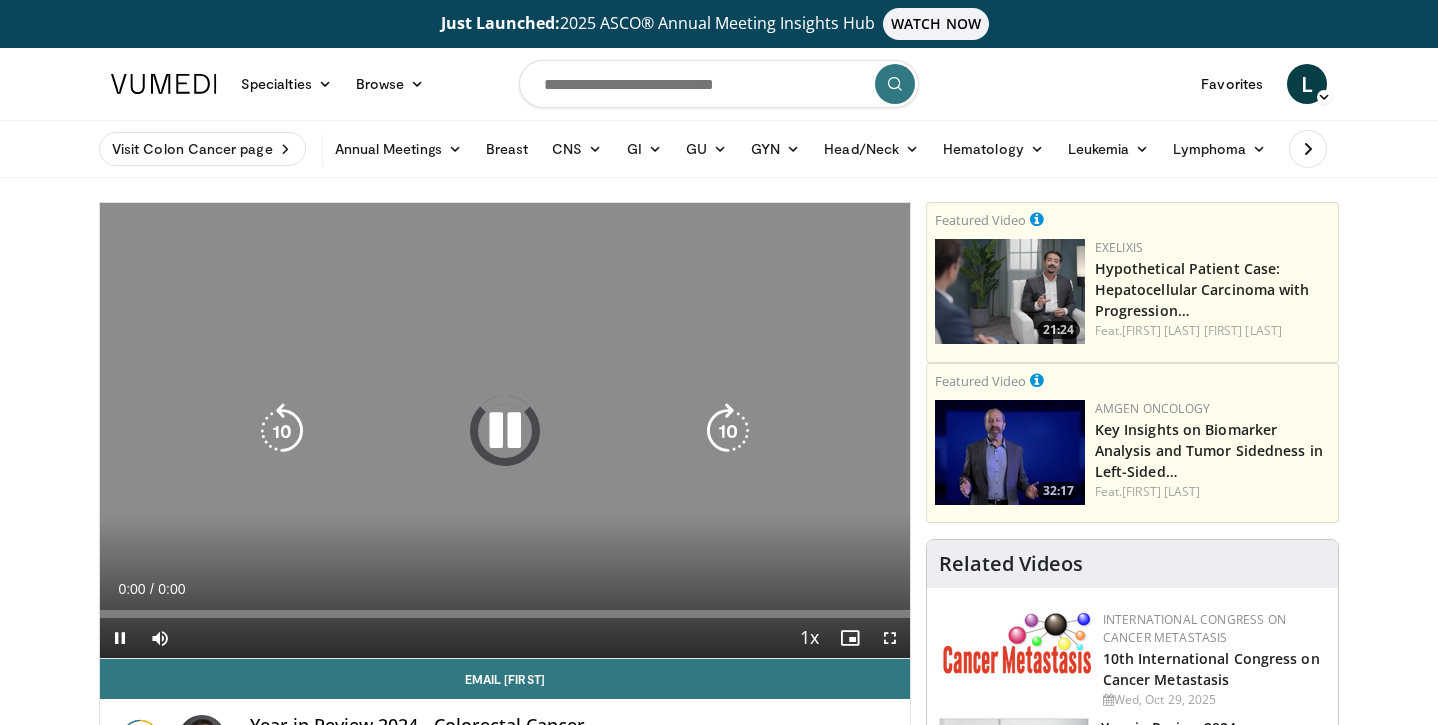 scroll, scrollTop: 0, scrollLeft: 0, axis: both 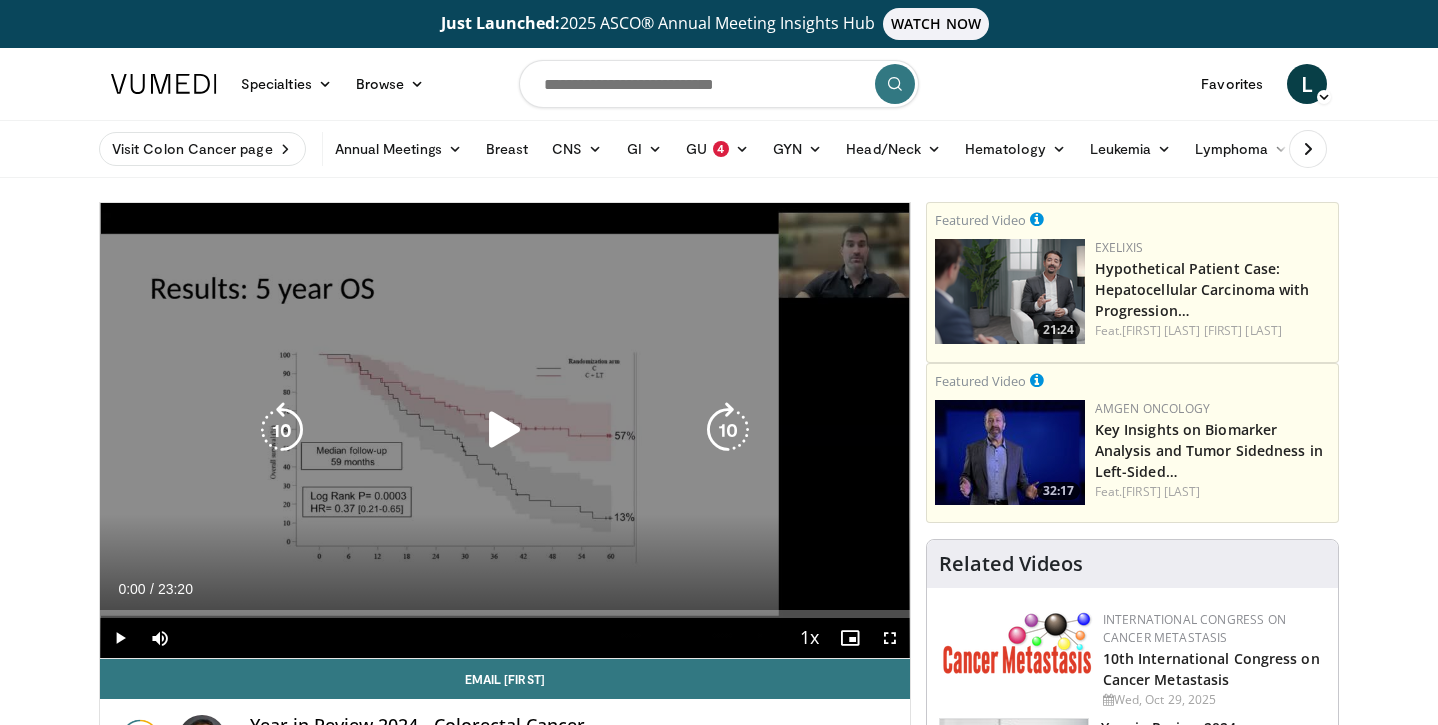 click at bounding box center (505, 430) 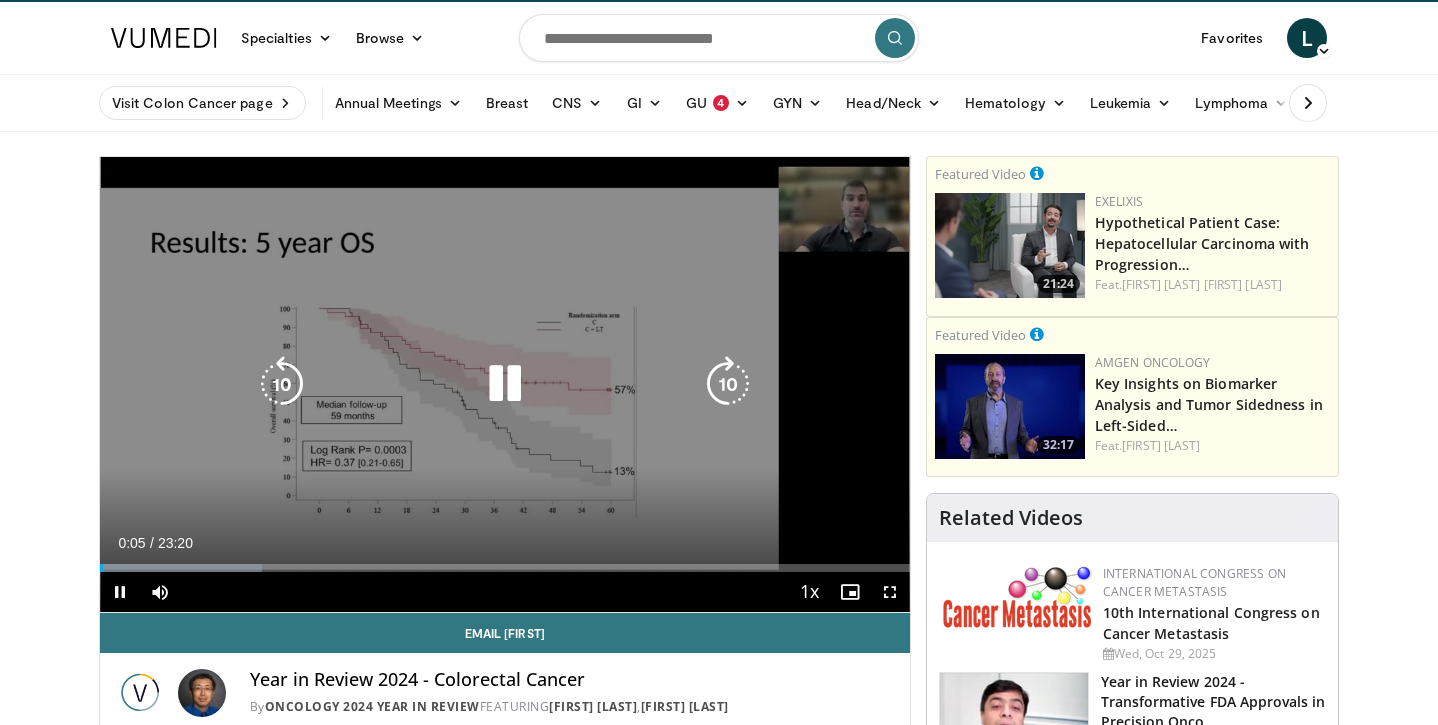 scroll, scrollTop: 71, scrollLeft: 0, axis: vertical 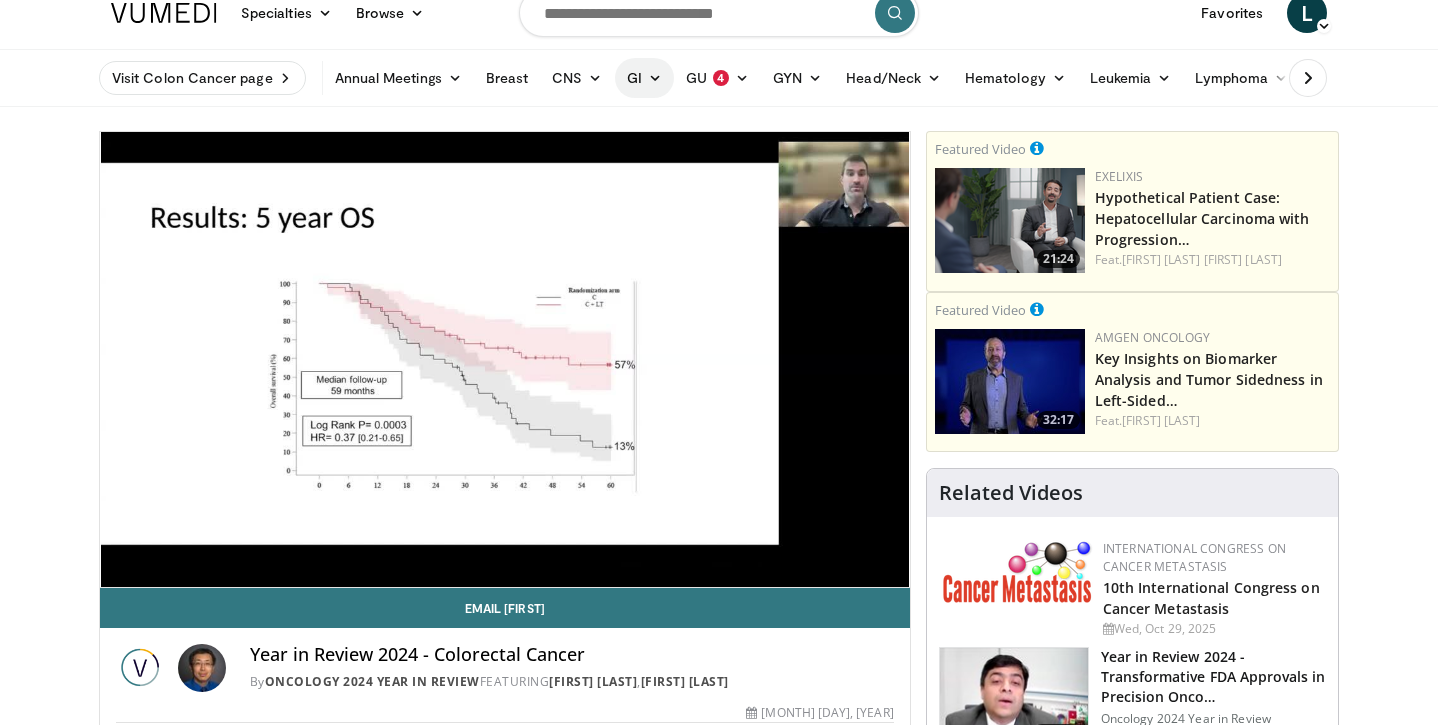 click on "GI" at bounding box center [644, 78] 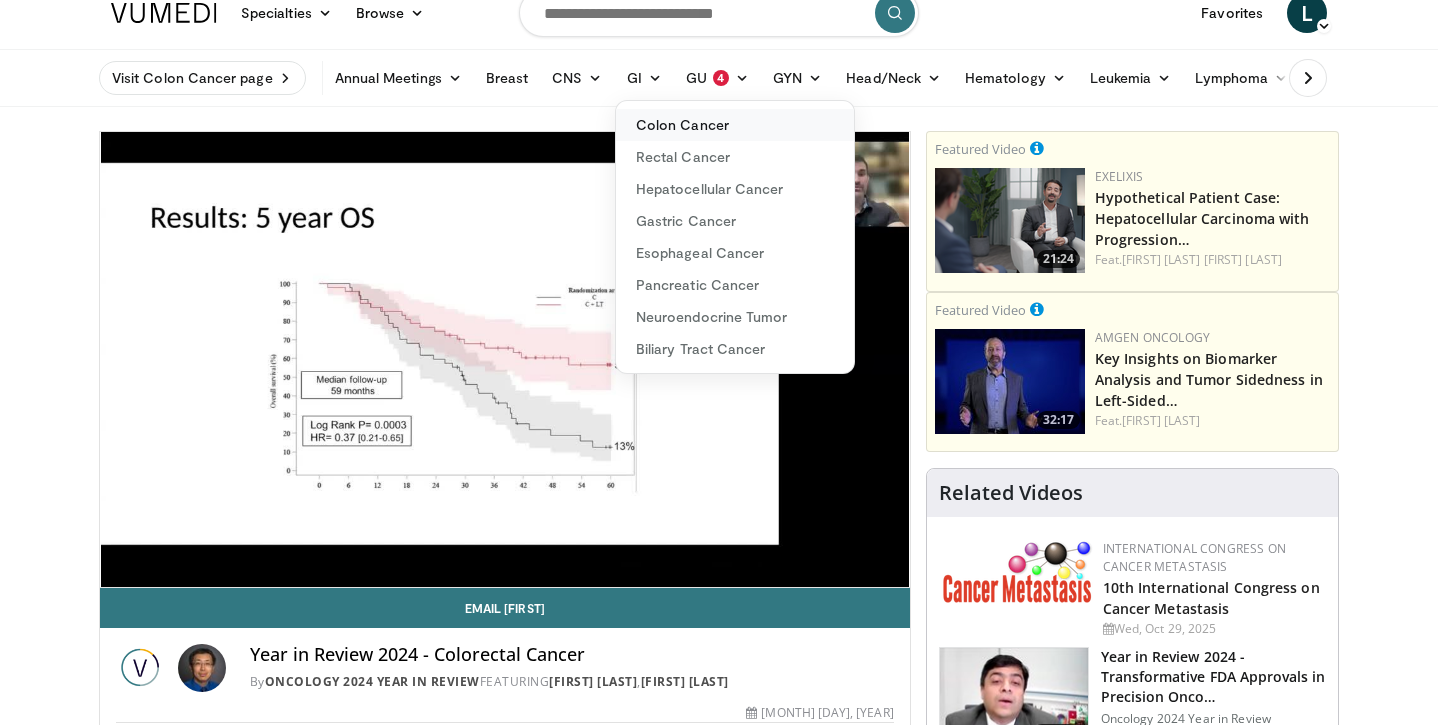 click on "Colon Cancer" at bounding box center [735, 125] 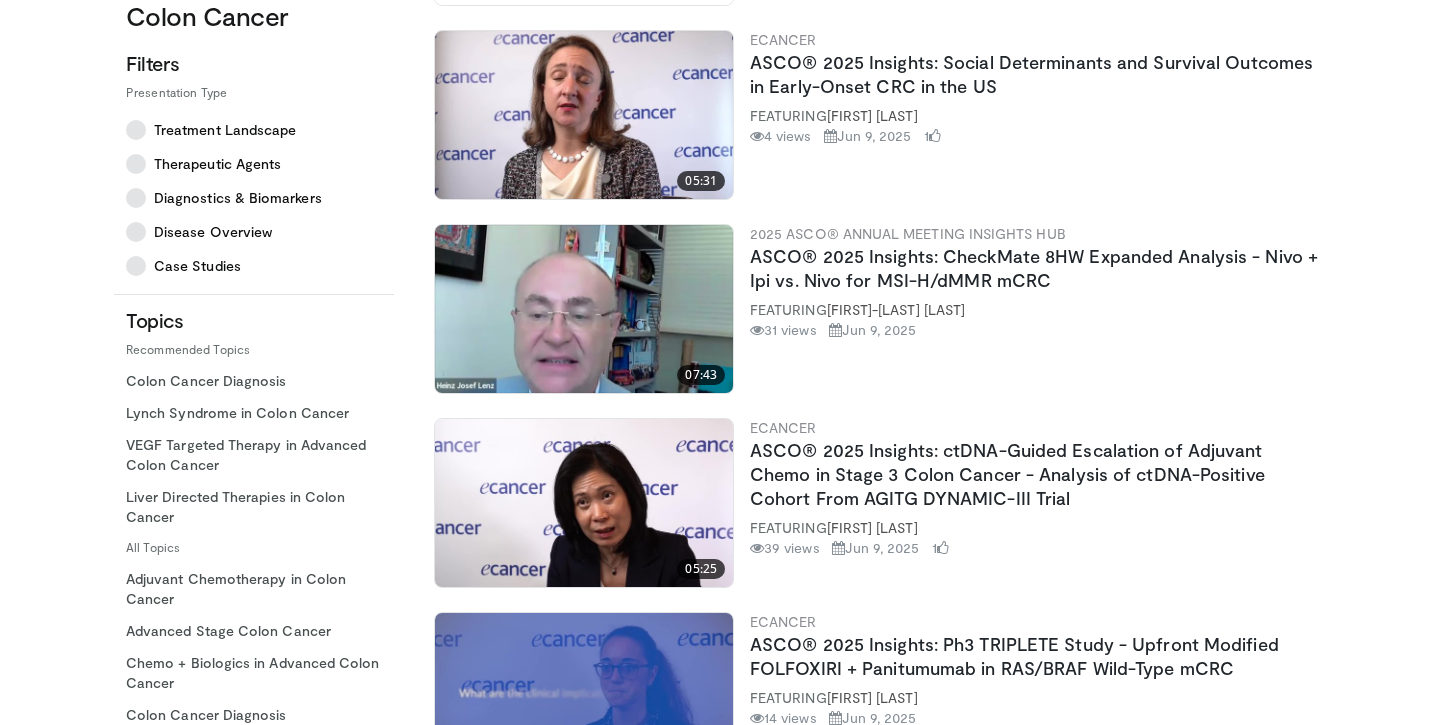 scroll, scrollTop: 2937, scrollLeft: 0, axis: vertical 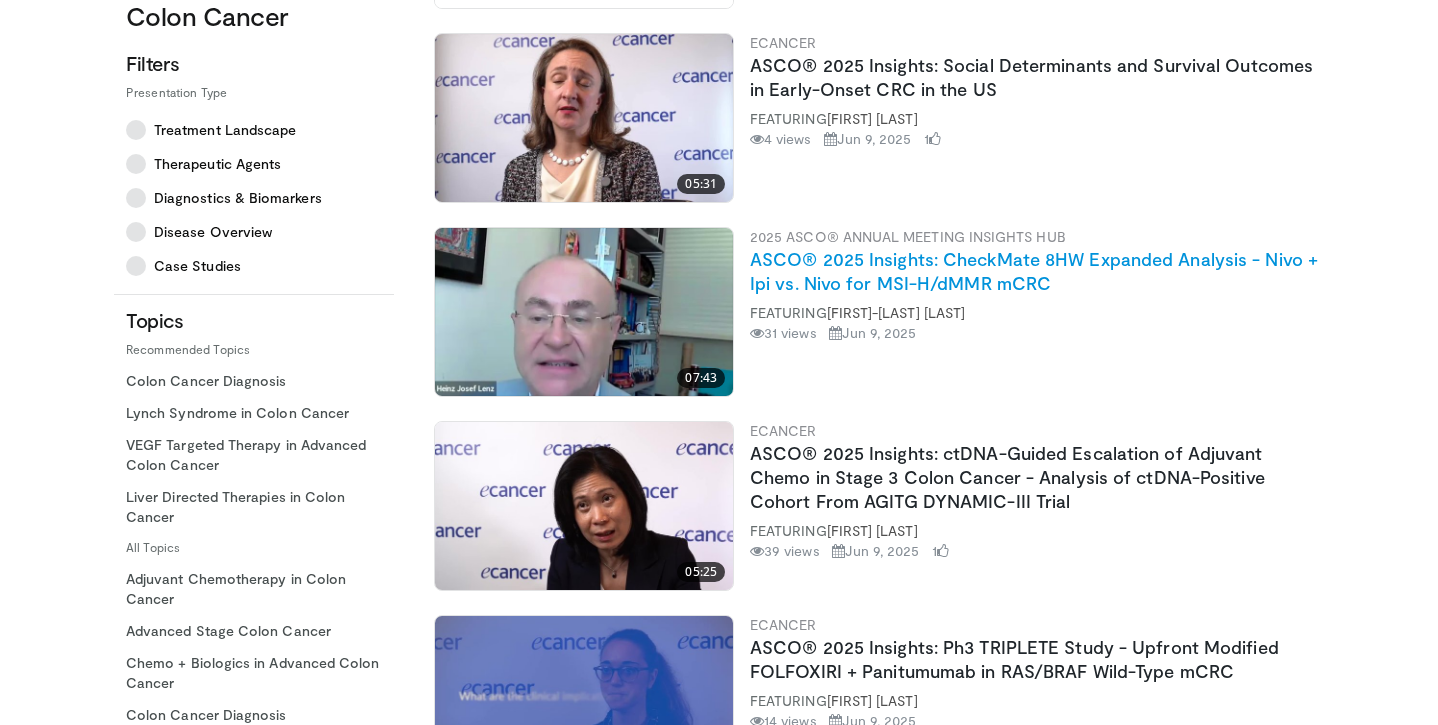 click on "ASCO® 2025 Insights: CheckMate 8HW Expanded Analysis - Nivo + Ipi vs. Nivo for MSI-H/dMMR mCRC" at bounding box center [1034, 271] 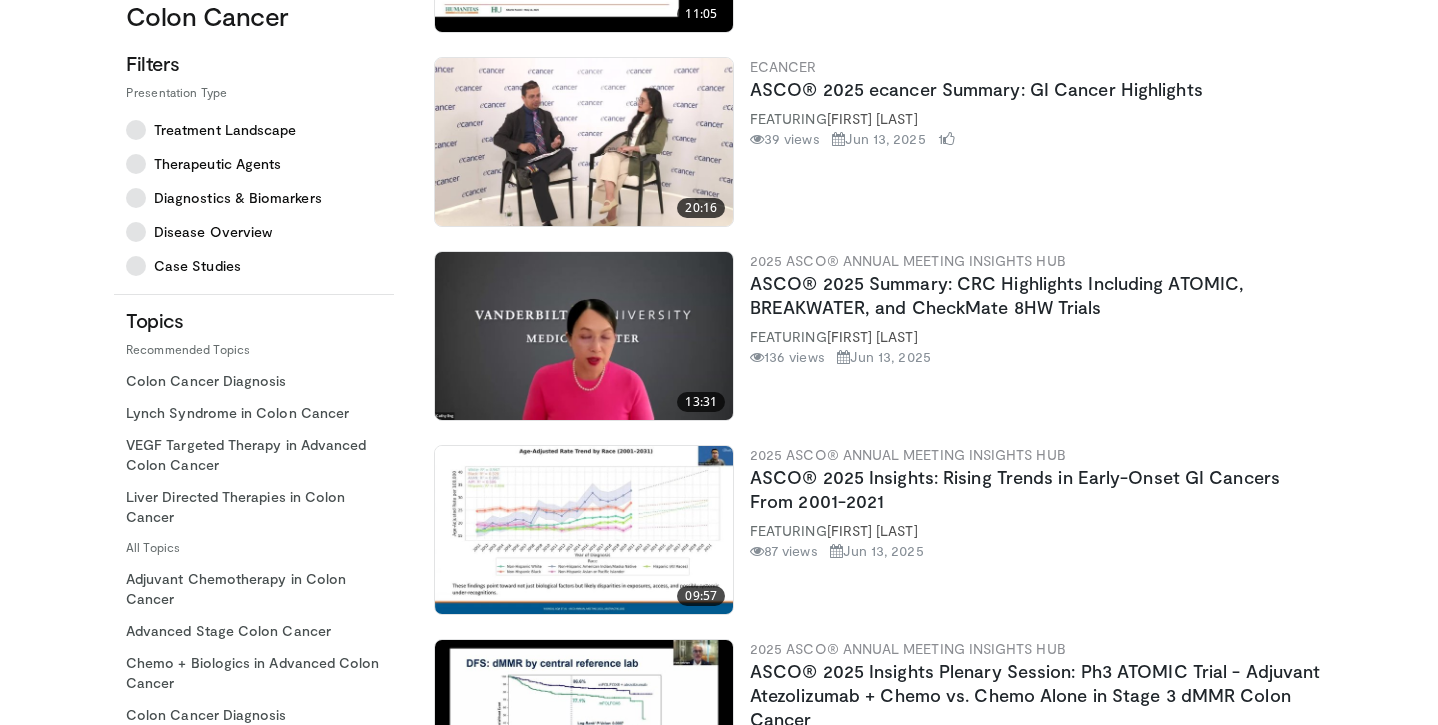 scroll, scrollTop: 1746, scrollLeft: 0, axis: vertical 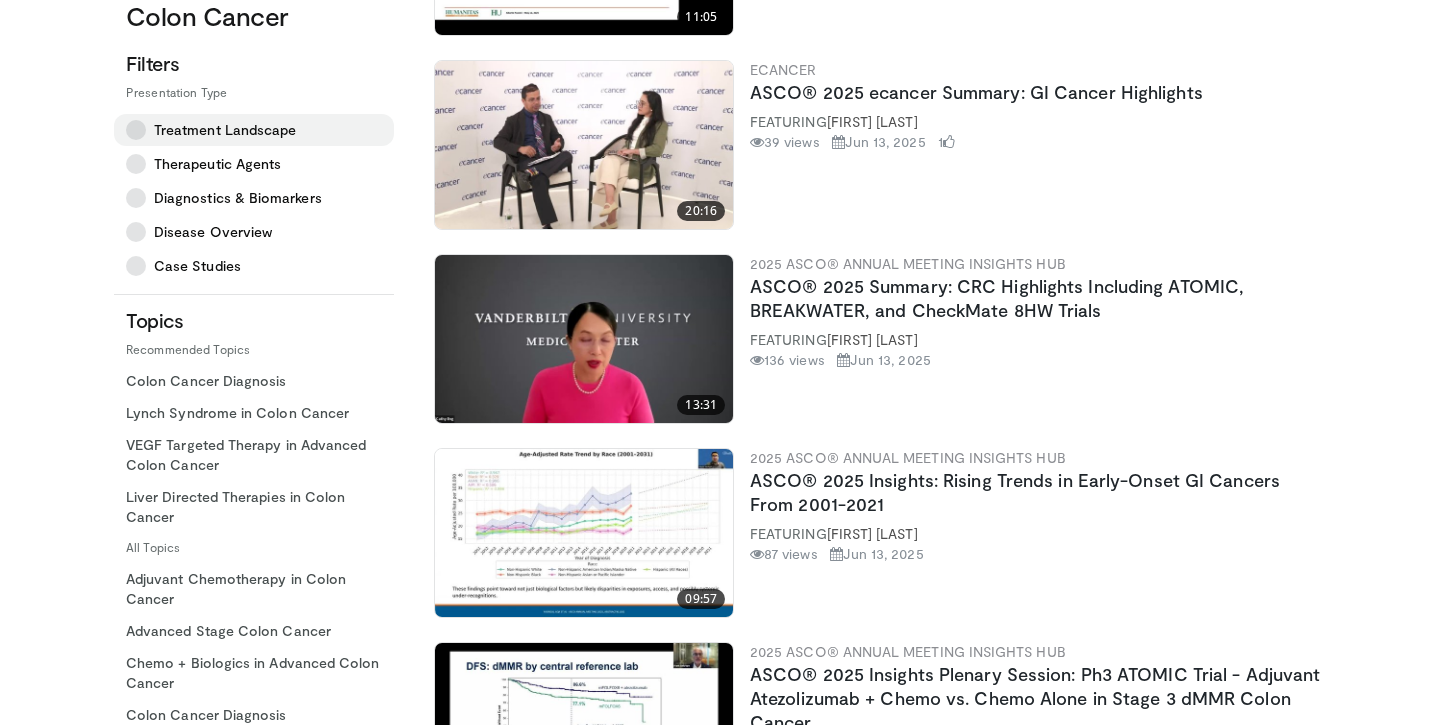 click at bounding box center (136, 130) 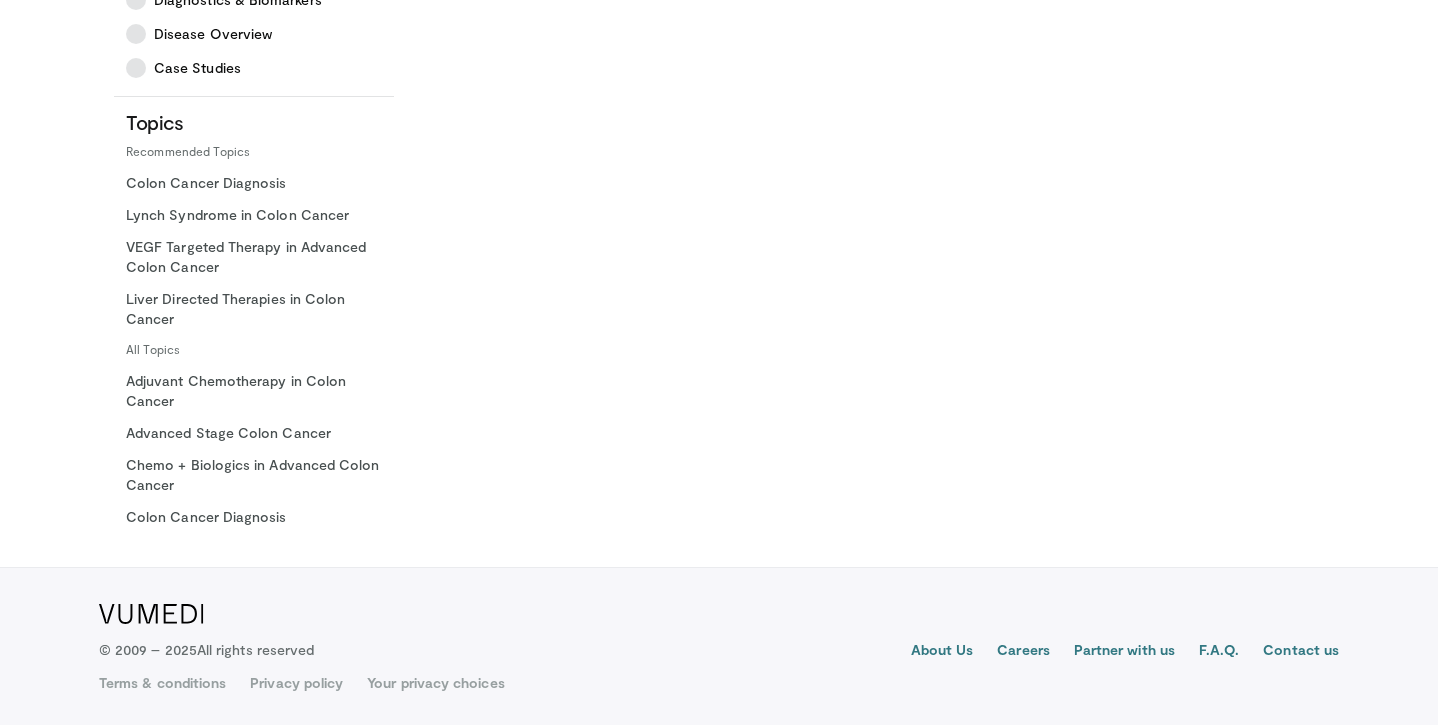 scroll, scrollTop: 400, scrollLeft: 0, axis: vertical 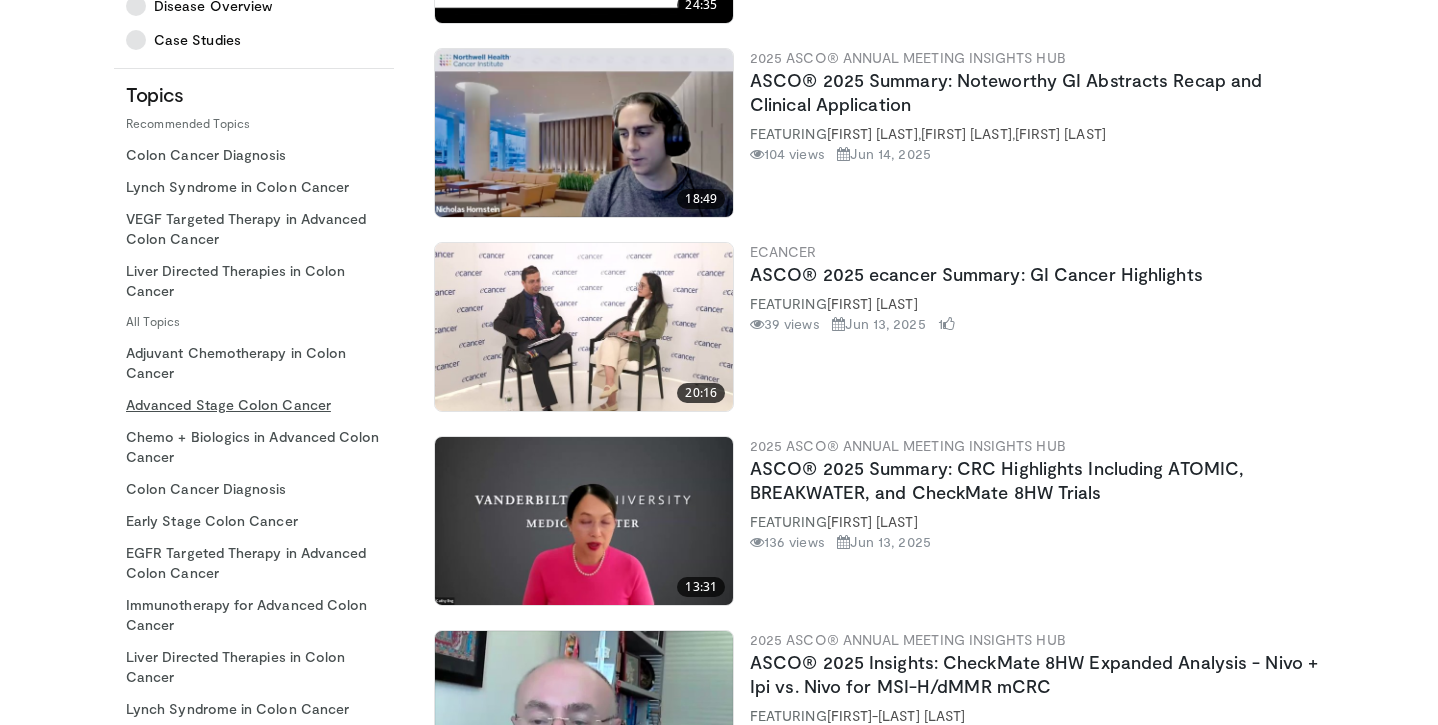 click on "Advanced Stage Colon Cancer" at bounding box center [254, 405] 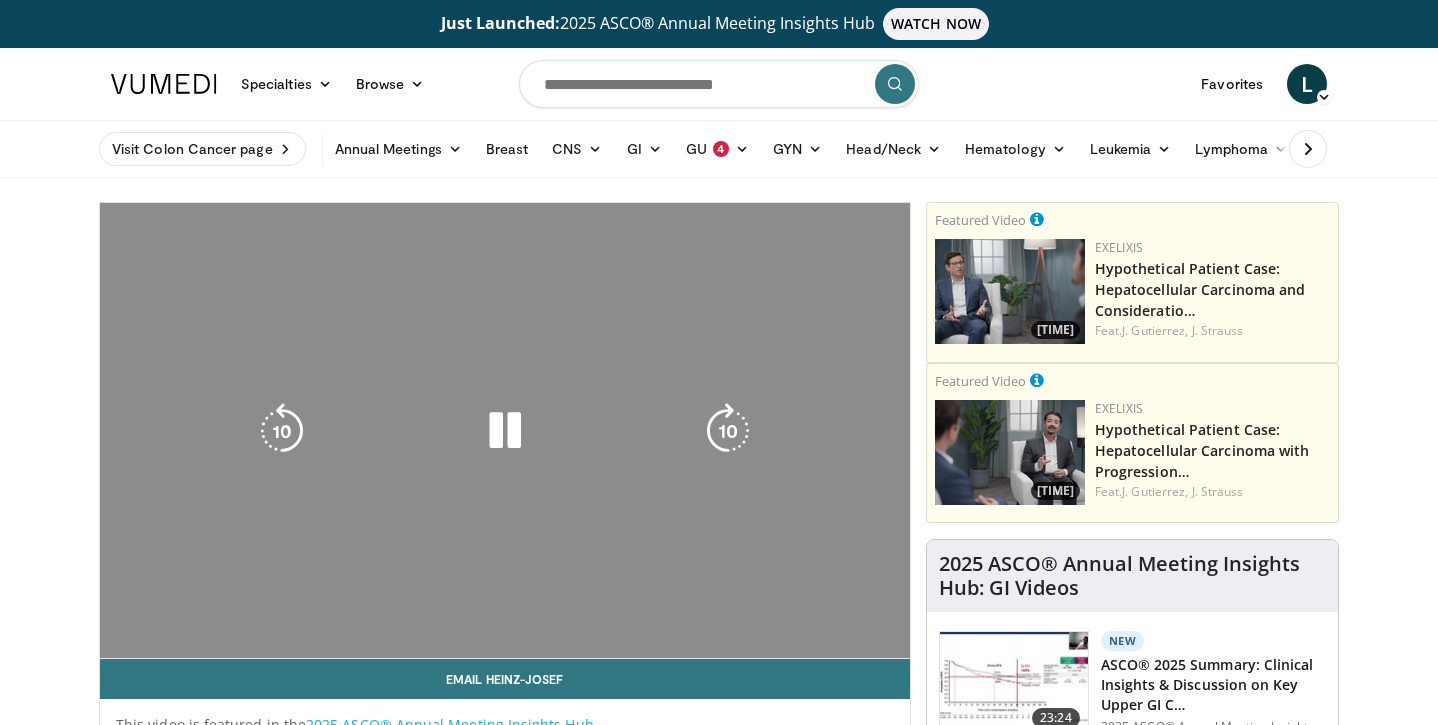 scroll, scrollTop: 0, scrollLeft: 0, axis: both 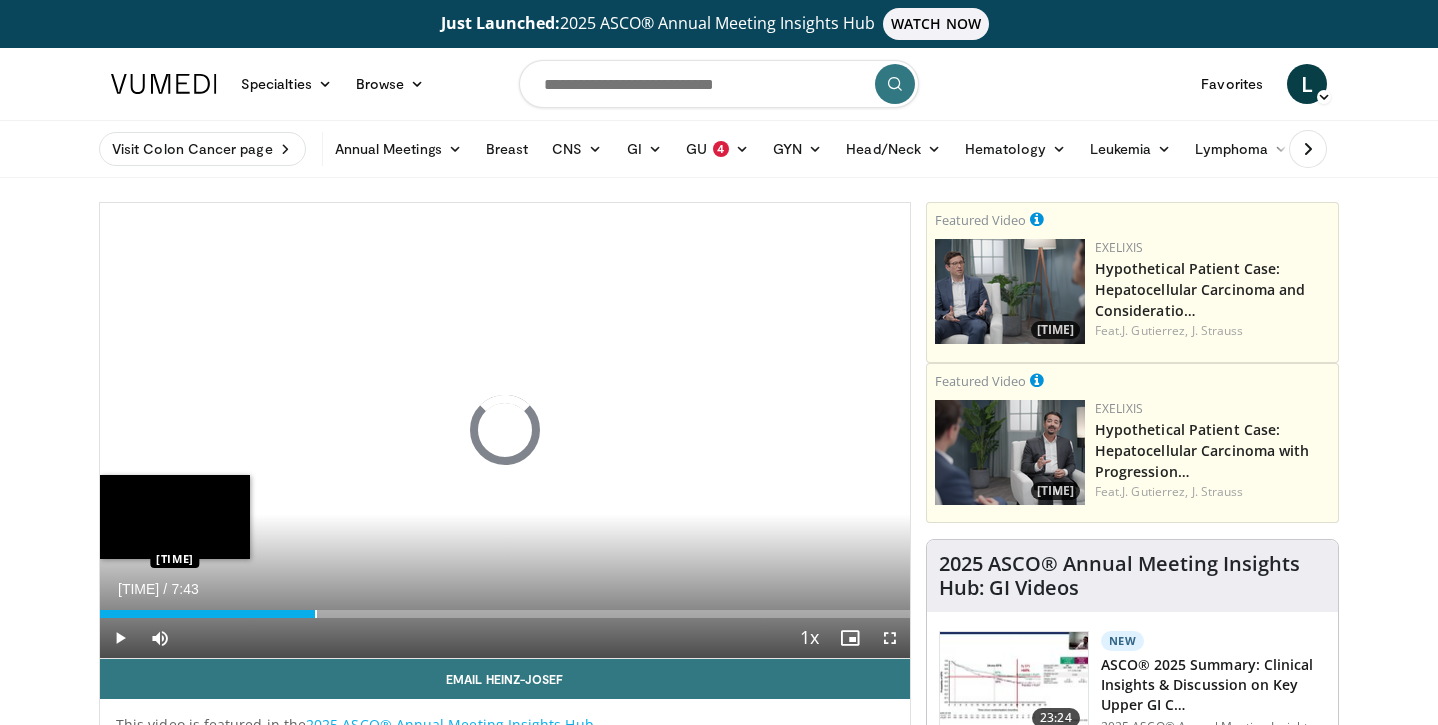 click at bounding box center (316, 614) 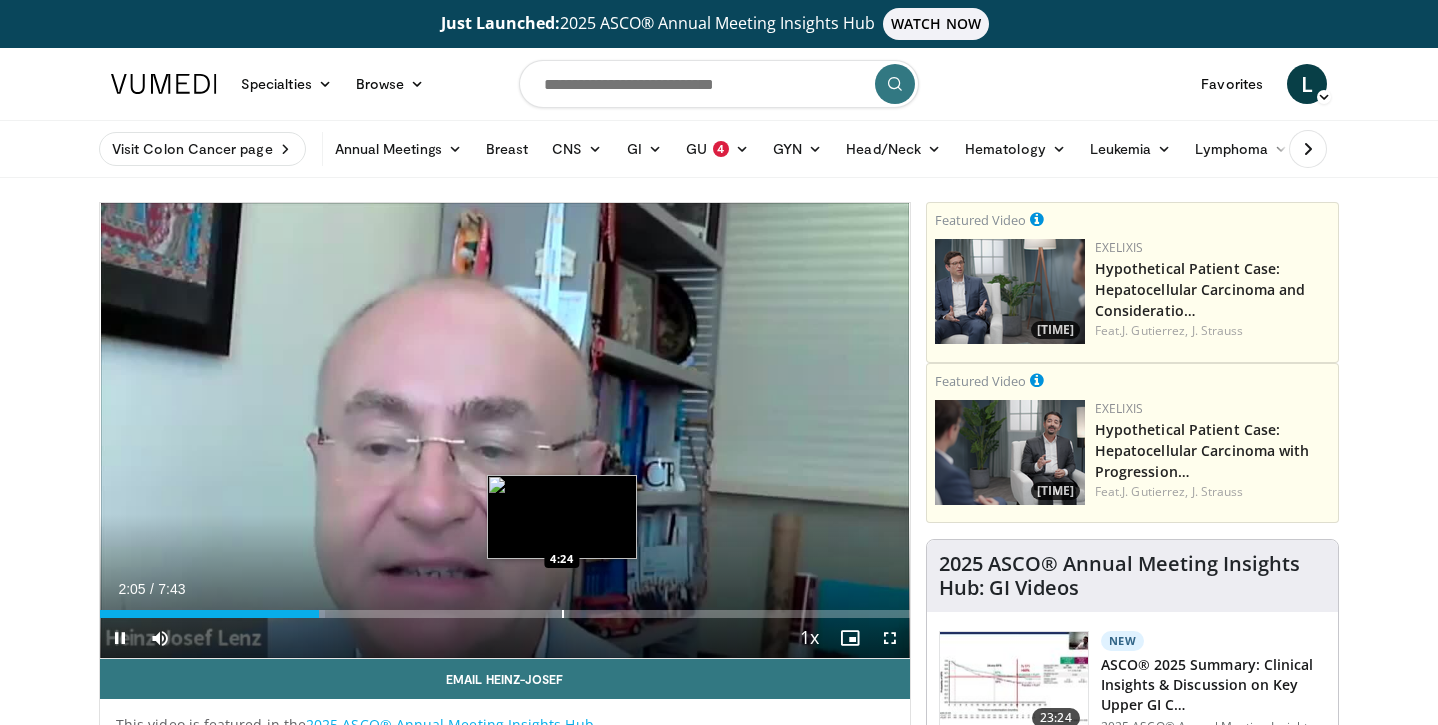 click on "Loaded :  27.77% 2:05 4:24" at bounding box center [505, 608] 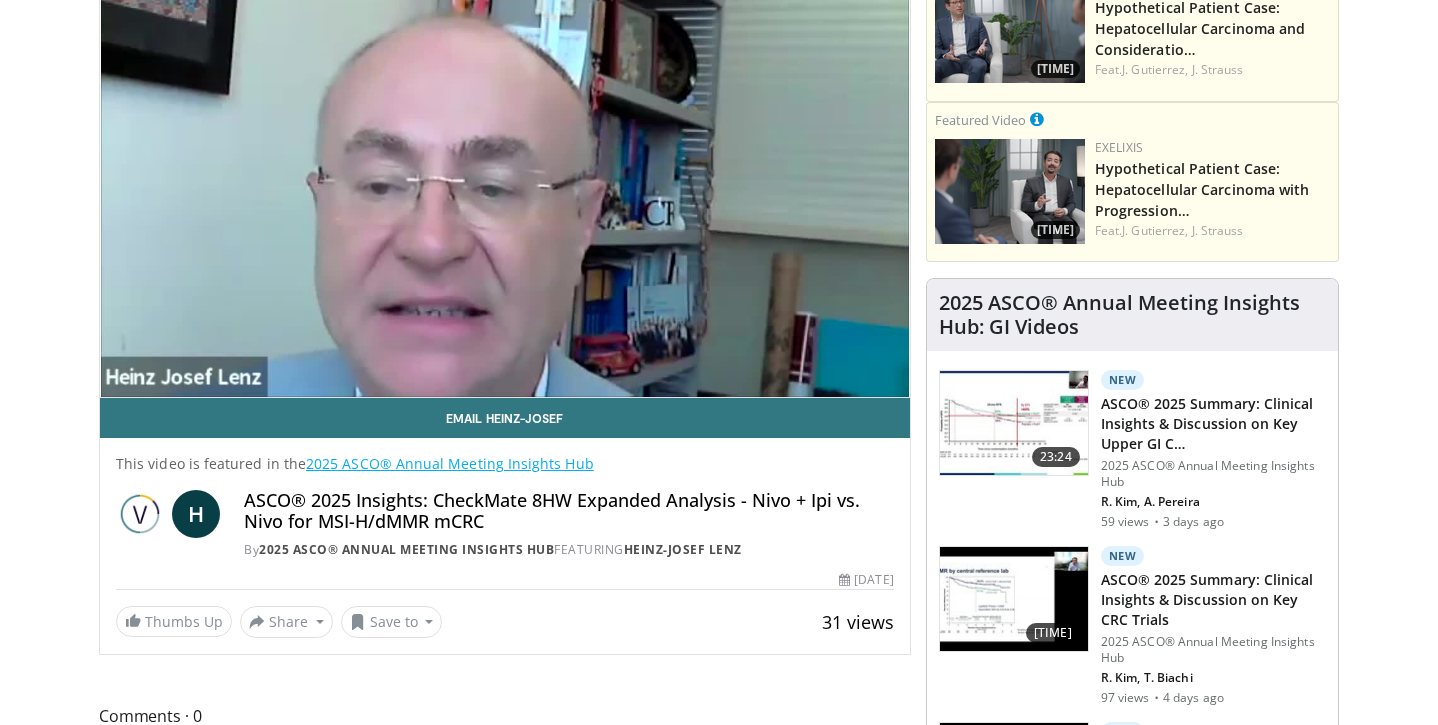 scroll, scrollTop: 260, scrollLeft: 0, axis: vertical 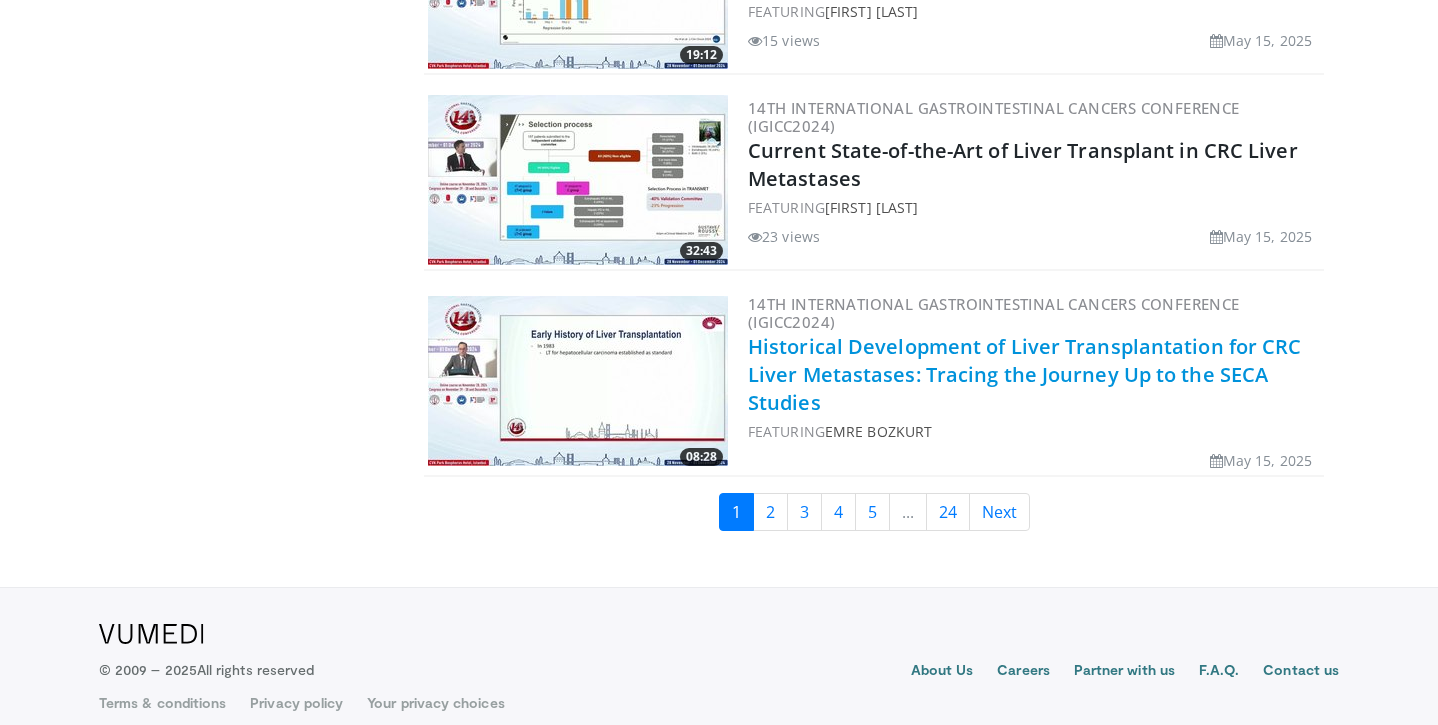 click on "Historical Development of Liver Transplantation for CRC Liver Metastases: Tracing the Journey Up to the SECA Studies" at bounding box center [1025, 374] 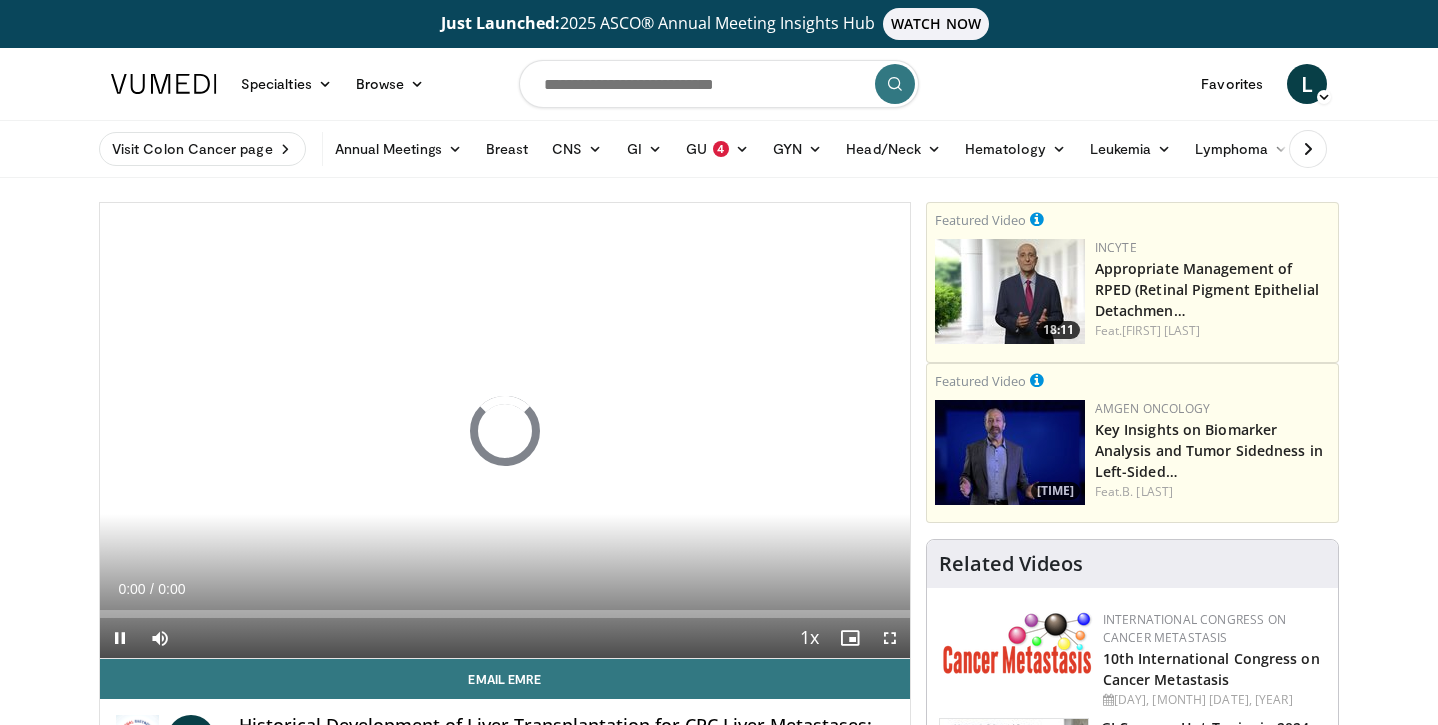 scroll, scrollTop: 0, scrollLeft: 0, axis: both 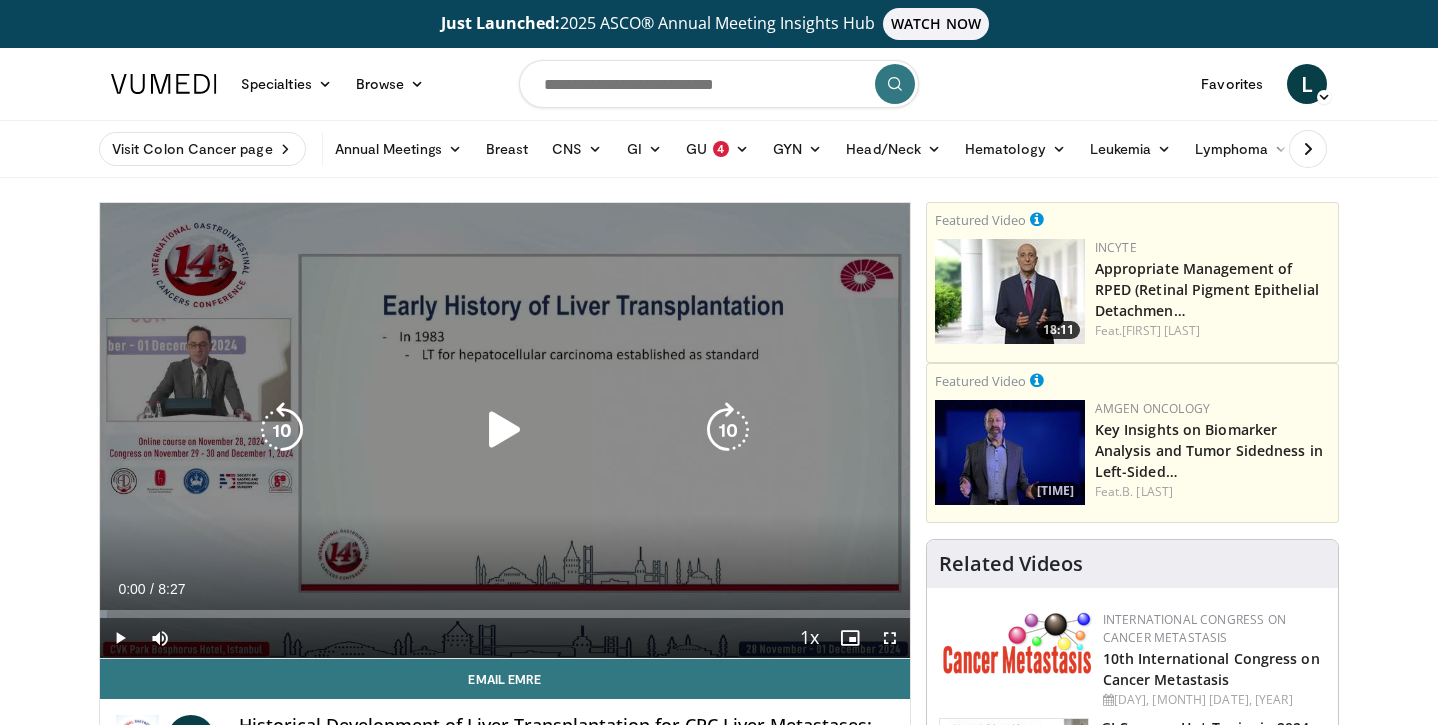 click at bounding box center (505, 430) 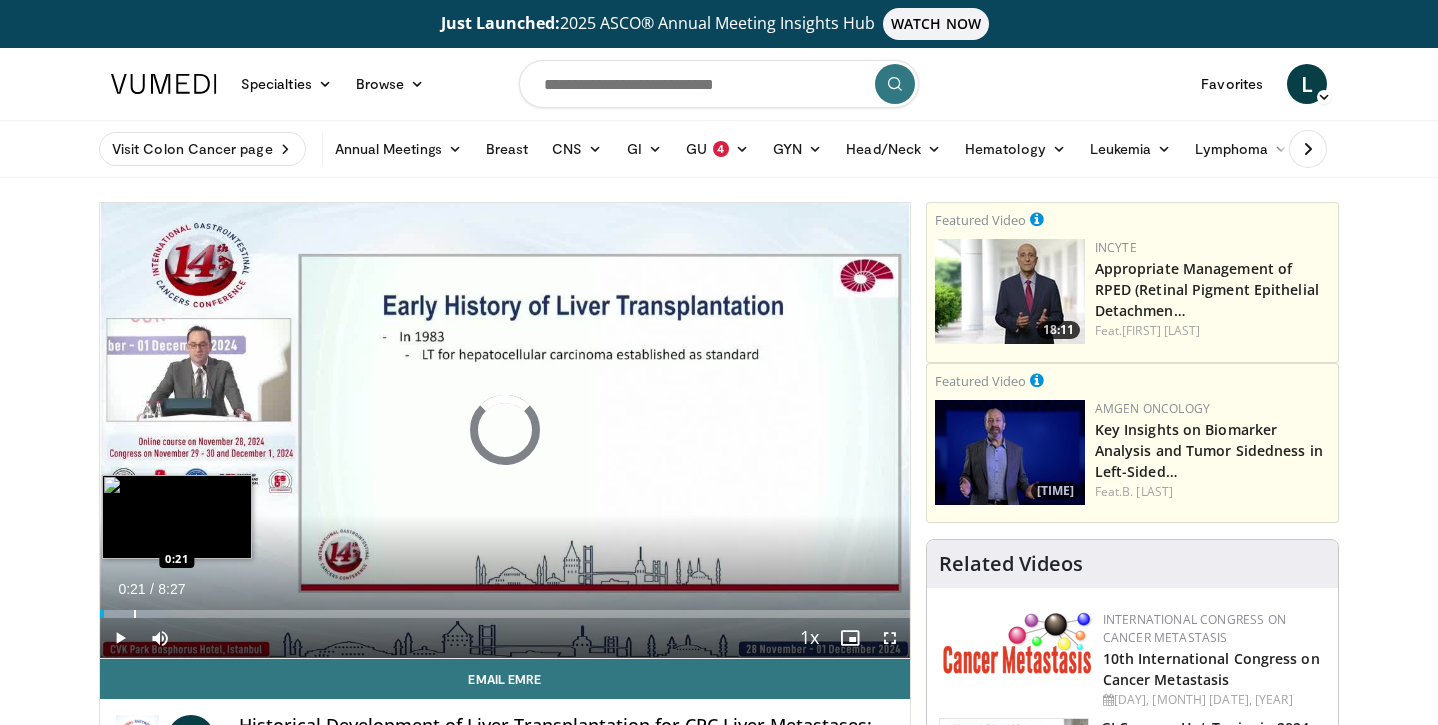 click at bounding box center (135, 614) 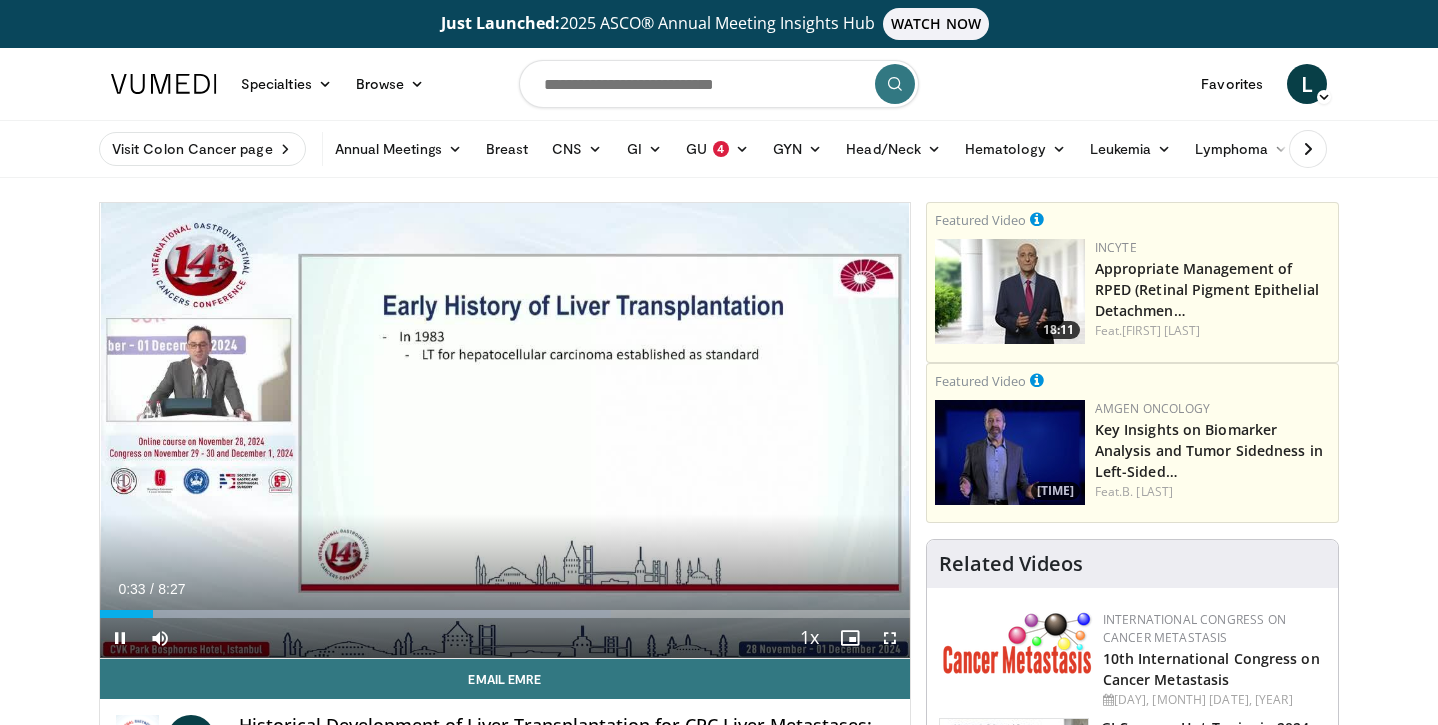 click at bounding box center (120, 638) 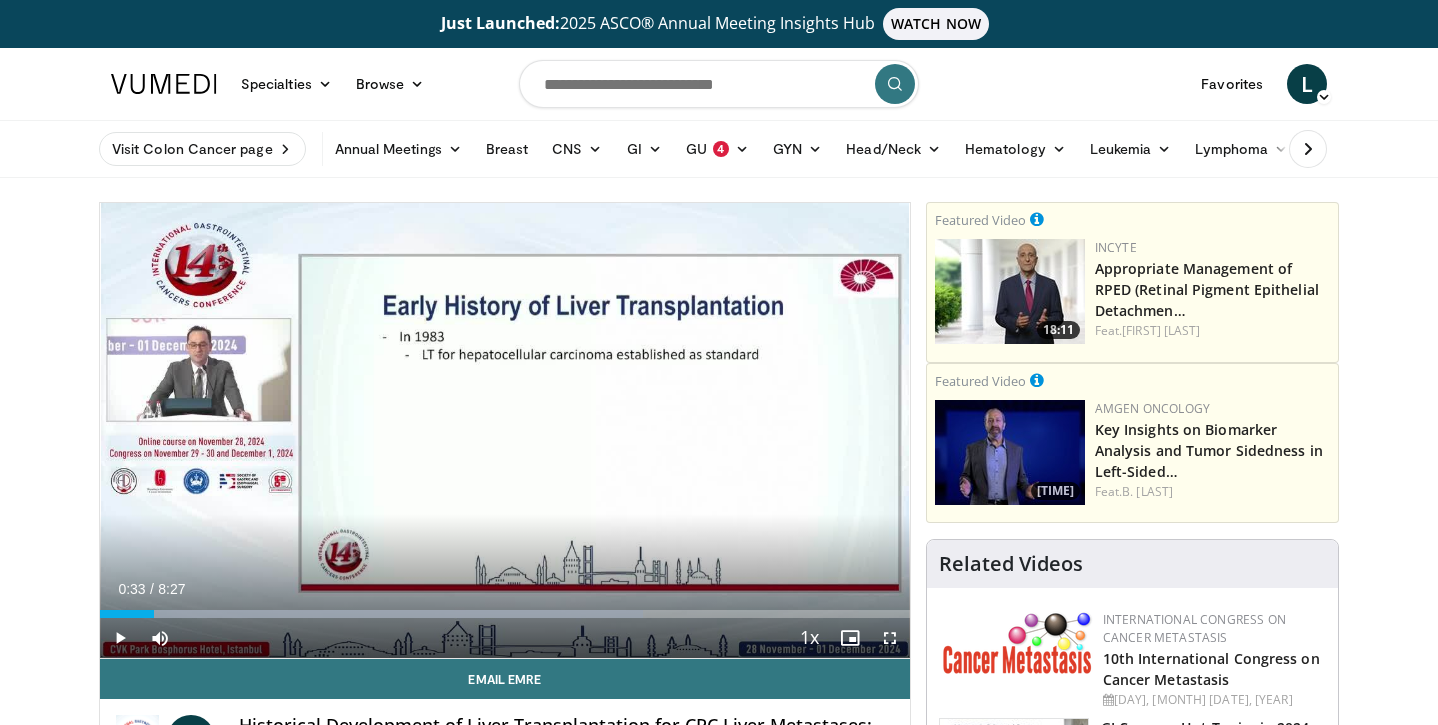 click at bounding box center [120, 638] 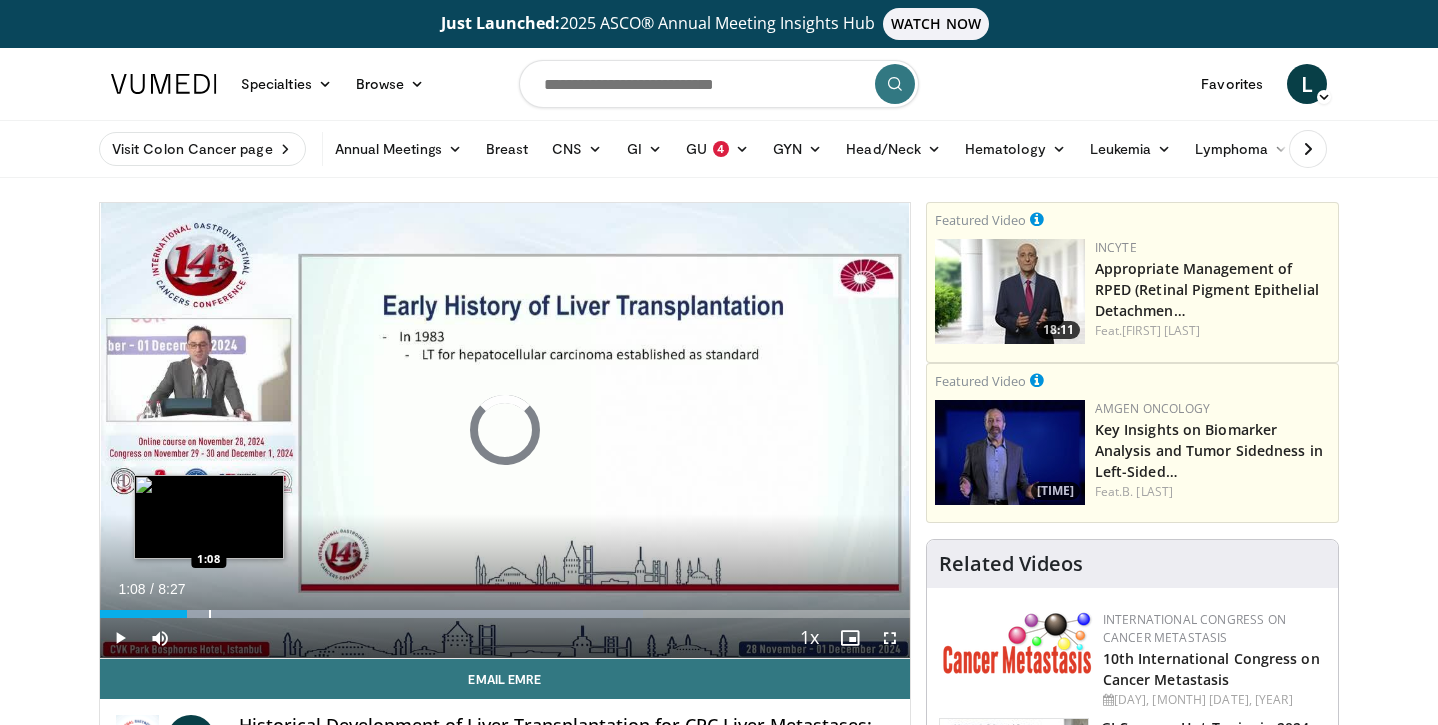 click at bounding box center [210, 614] 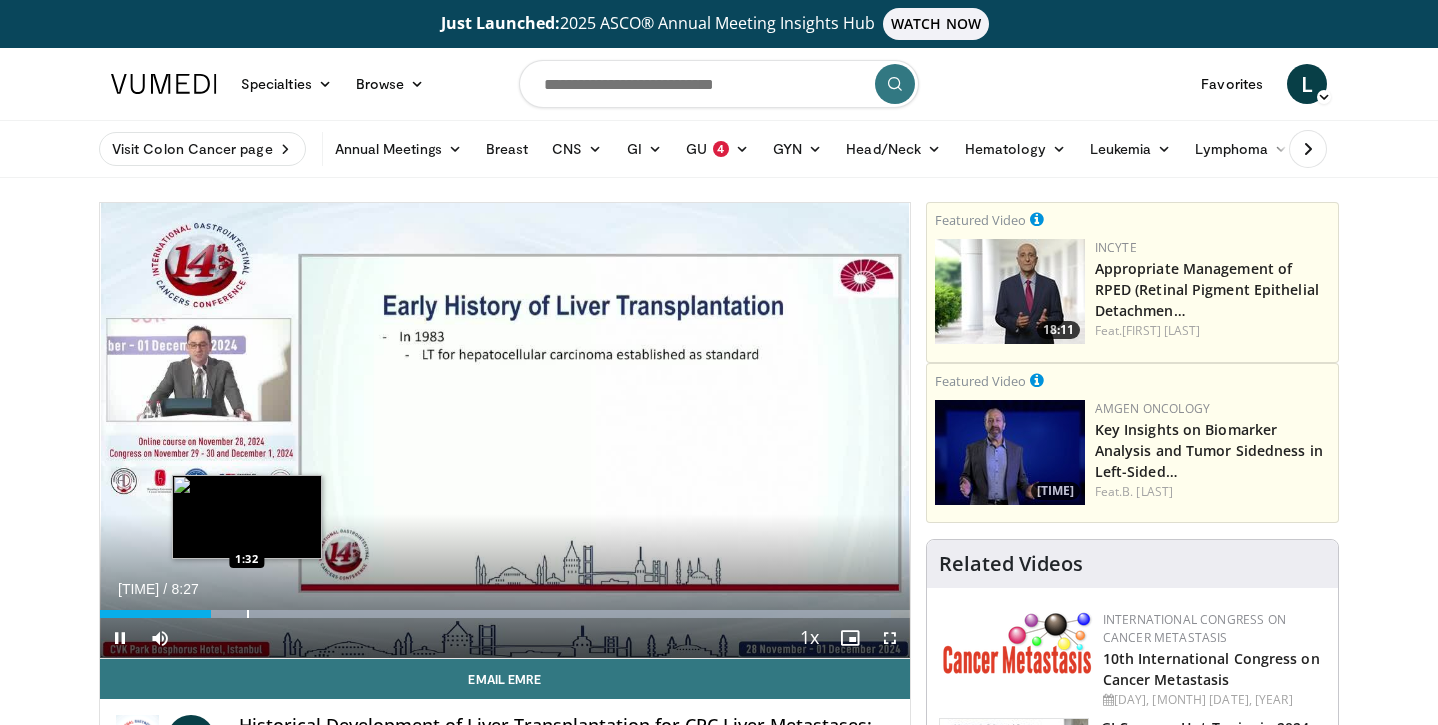 click at bounding box center [248, 614] 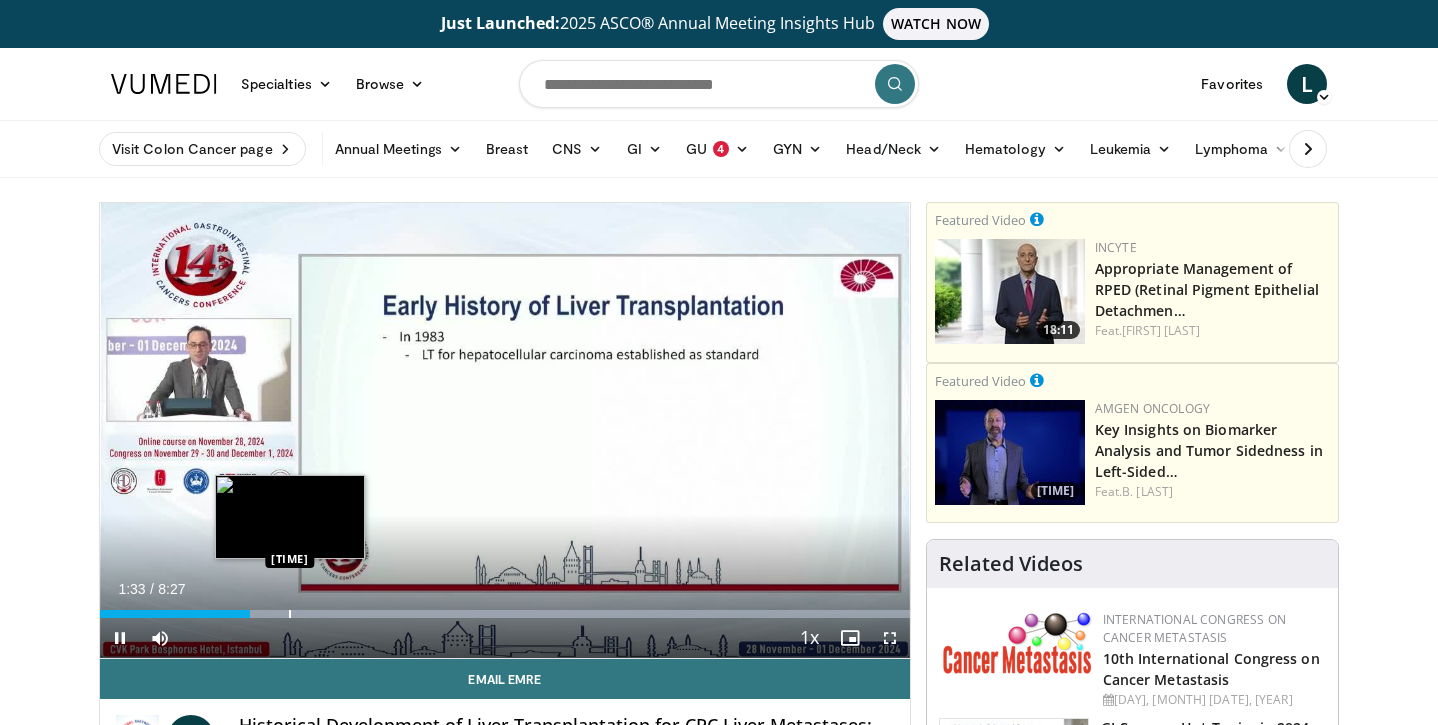 click on "Loaded :  99.96% 1:33 1:58" at bounding box center [505, 608] 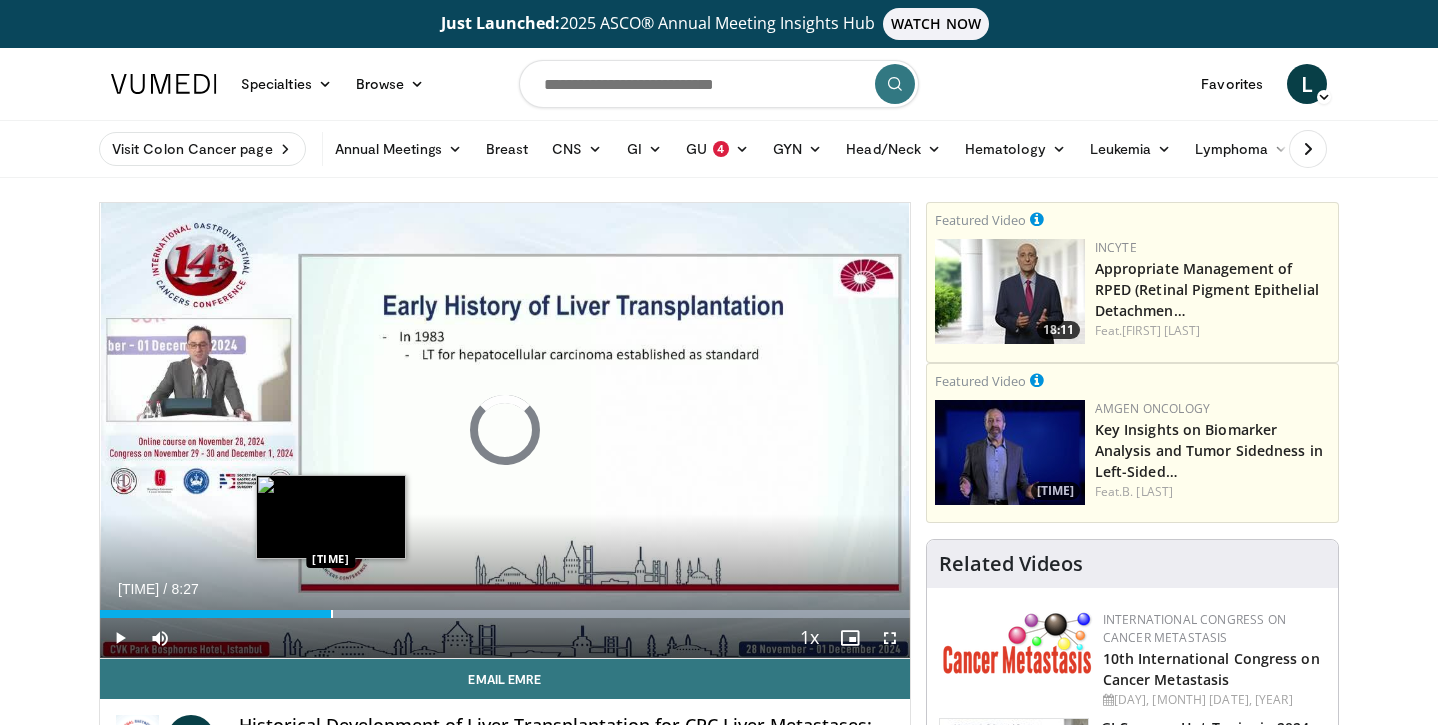 click at bounding box center [332, 614] 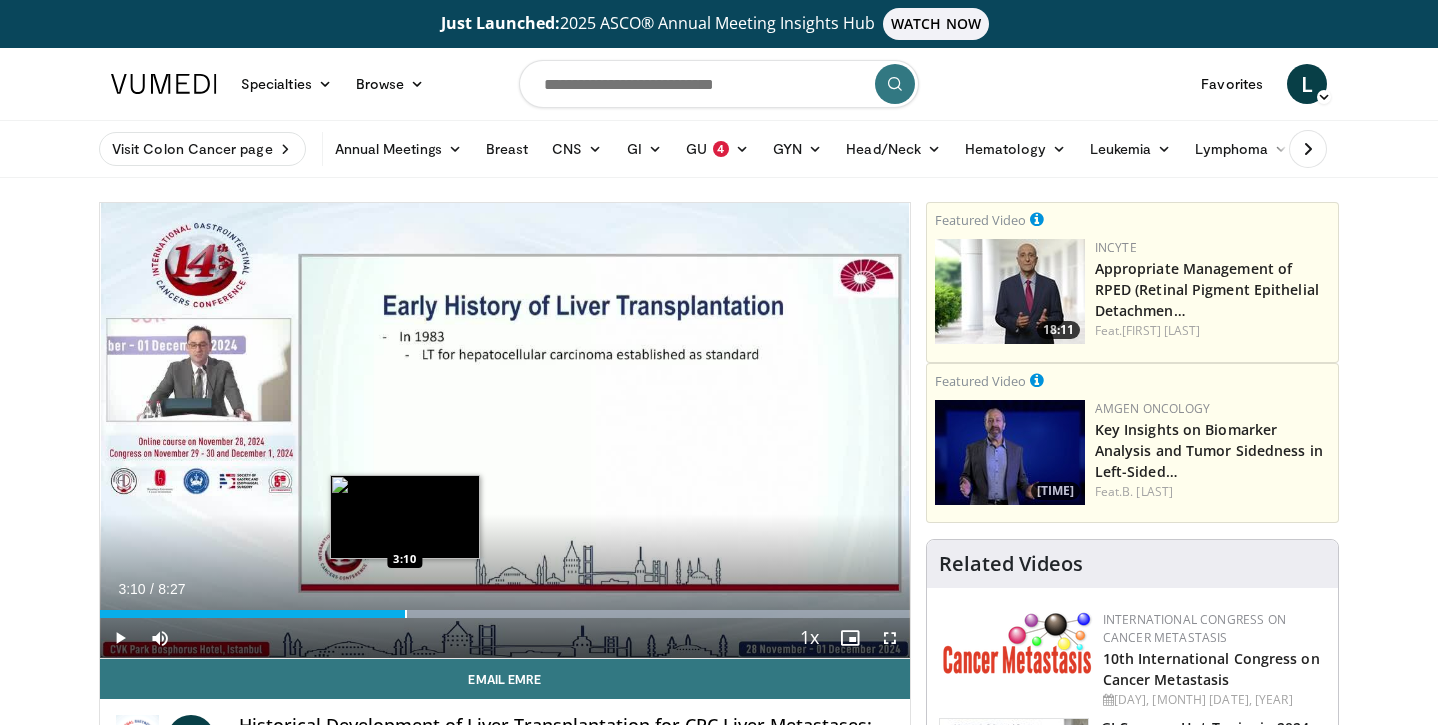 click at bounding box center (406, 614) 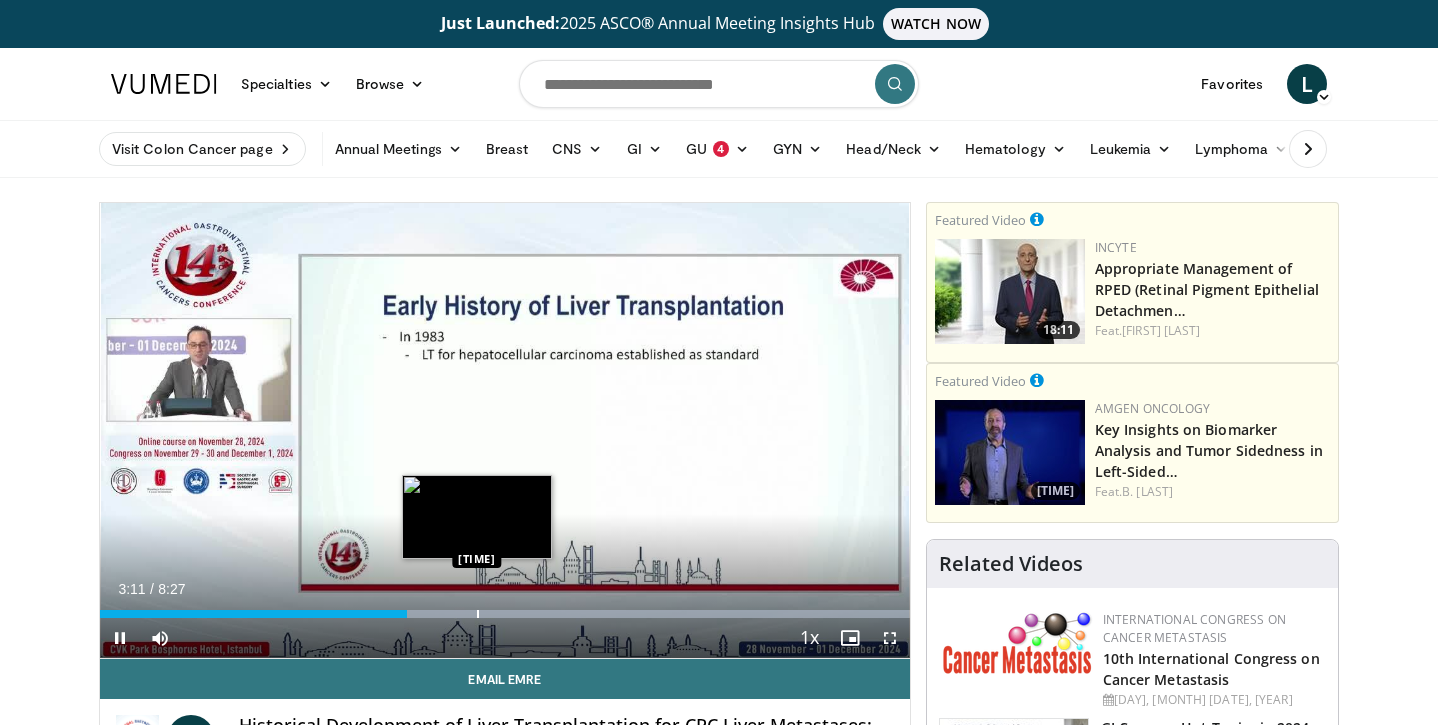 click at bounding box center [478, 614] 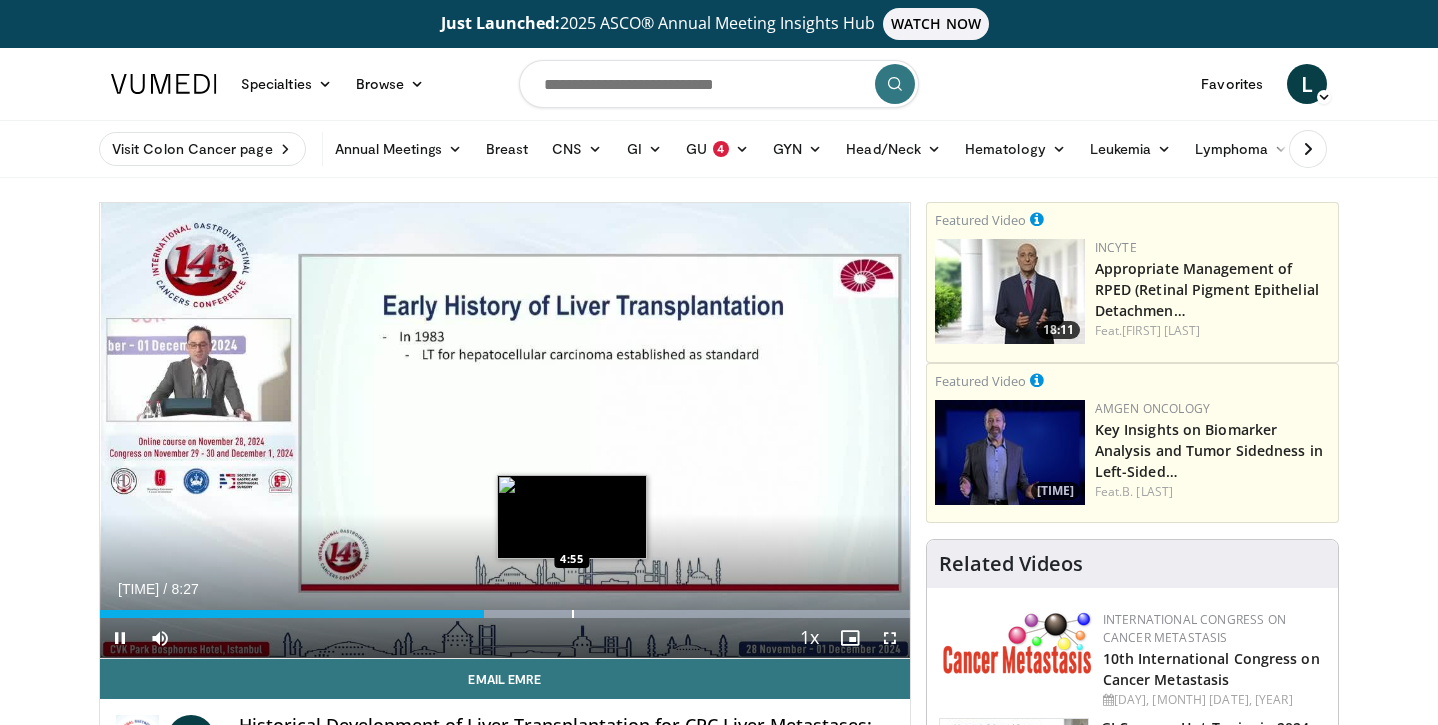 click at bounding box center (573, 614) 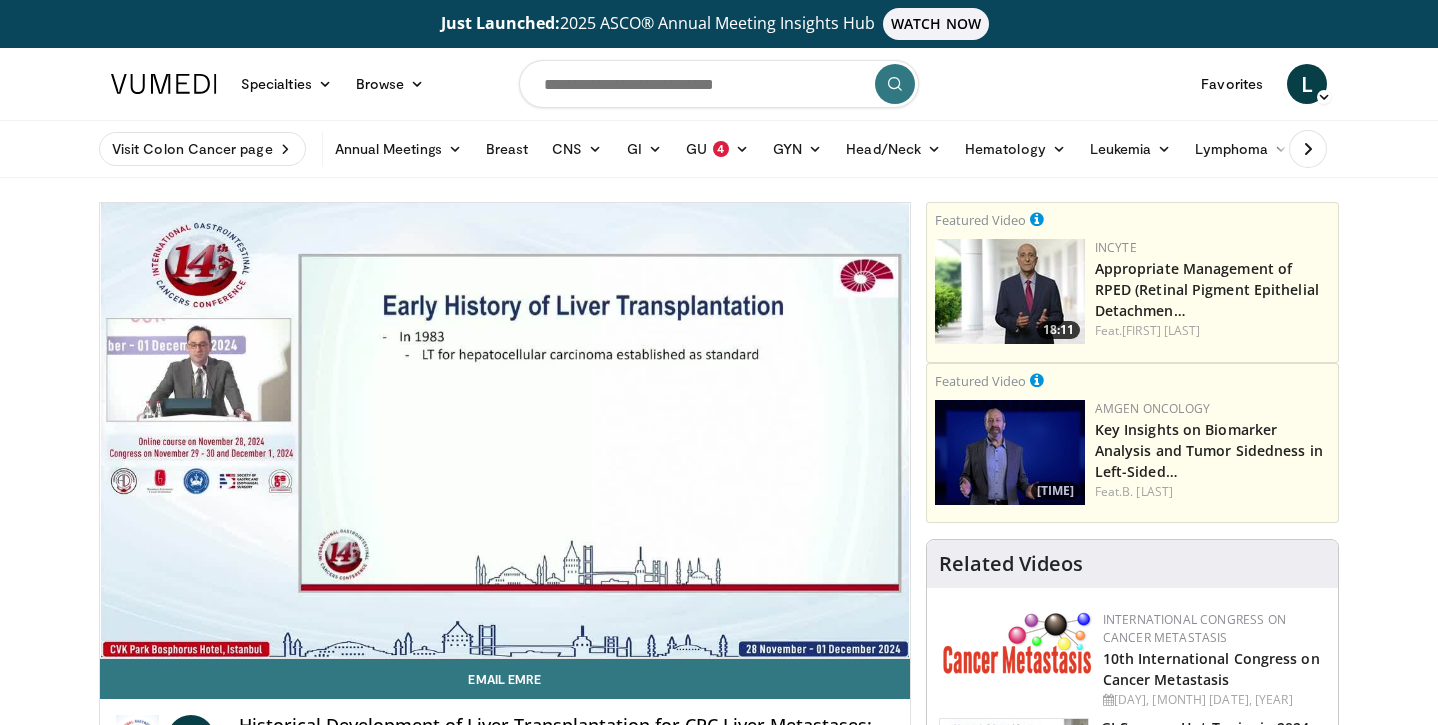click on "10 seconds
Tap to unmute" at bounding box center [505, 430] 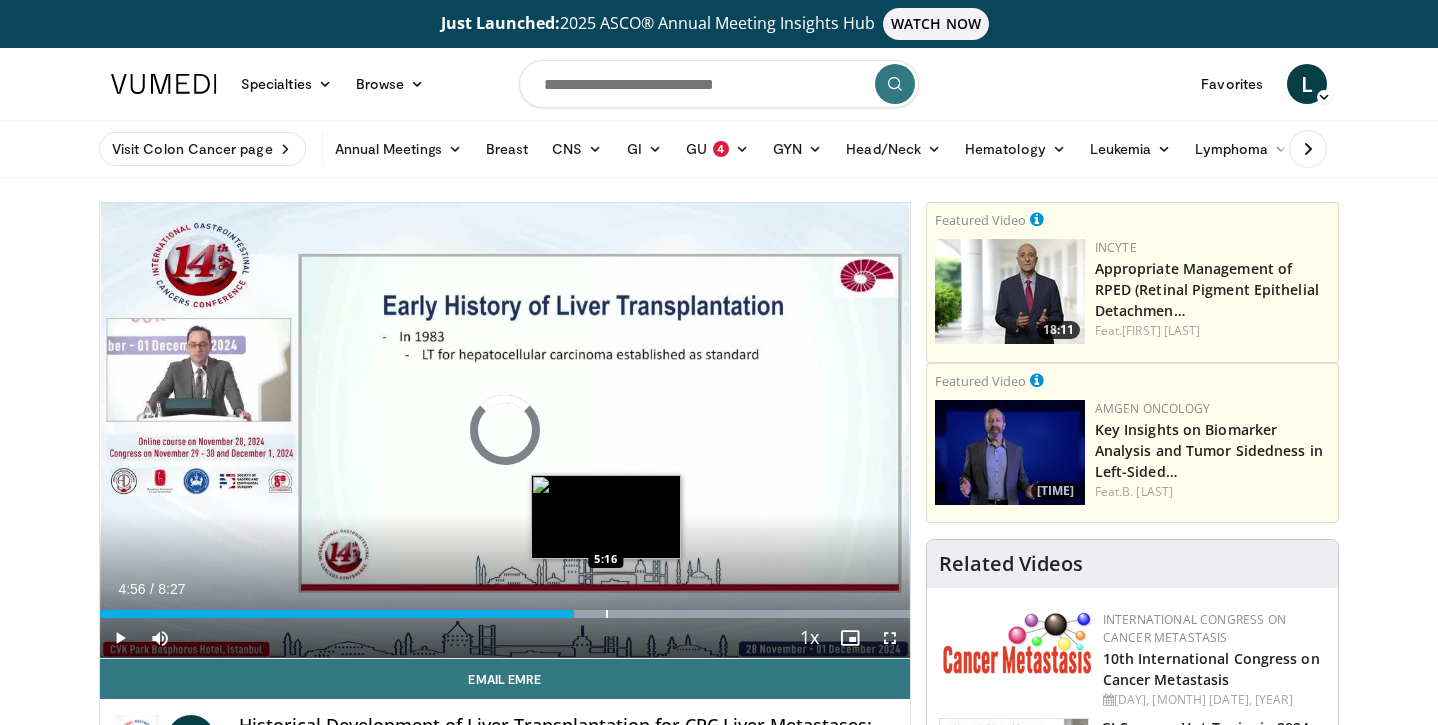 drag, startPoint x: 574, startPoint y: 613, endPoint x: 606, endPoint y: 611, distance: 32.06244 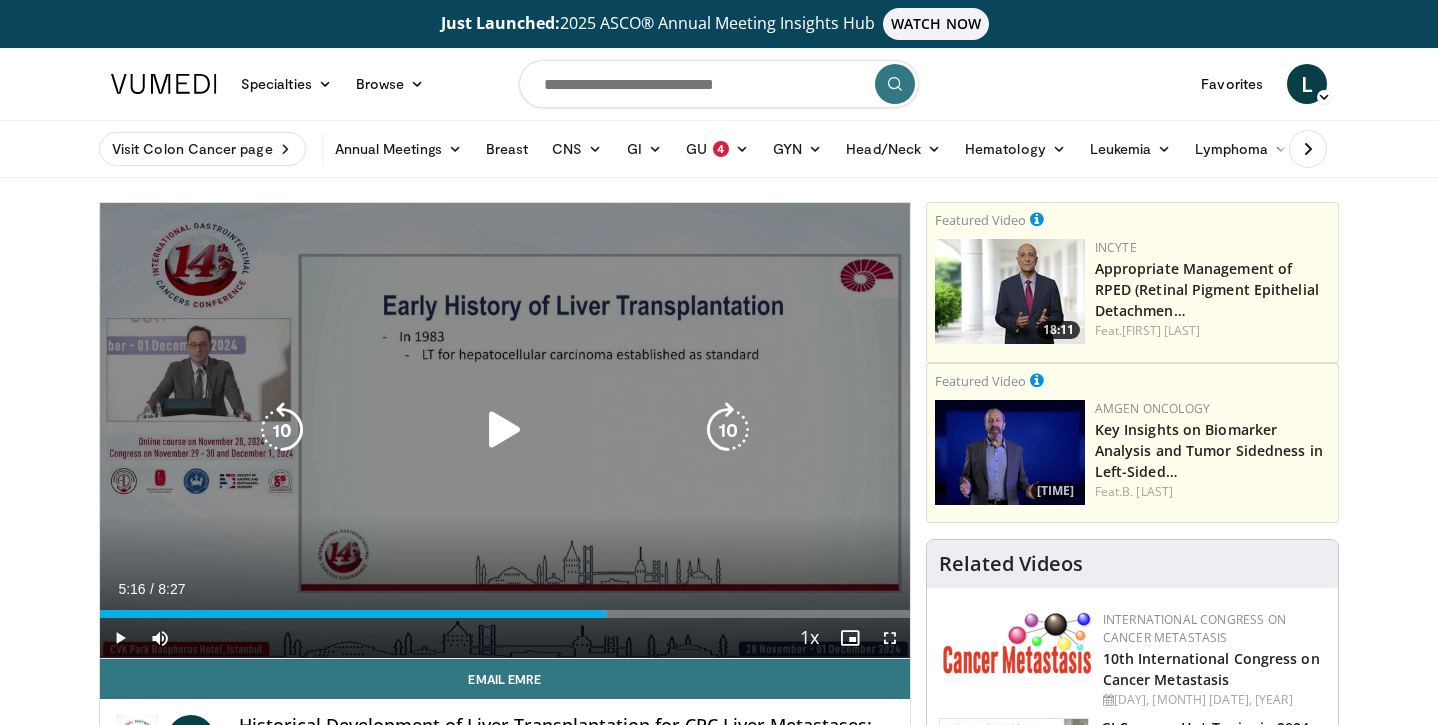 click at bounding box center (505, 430) 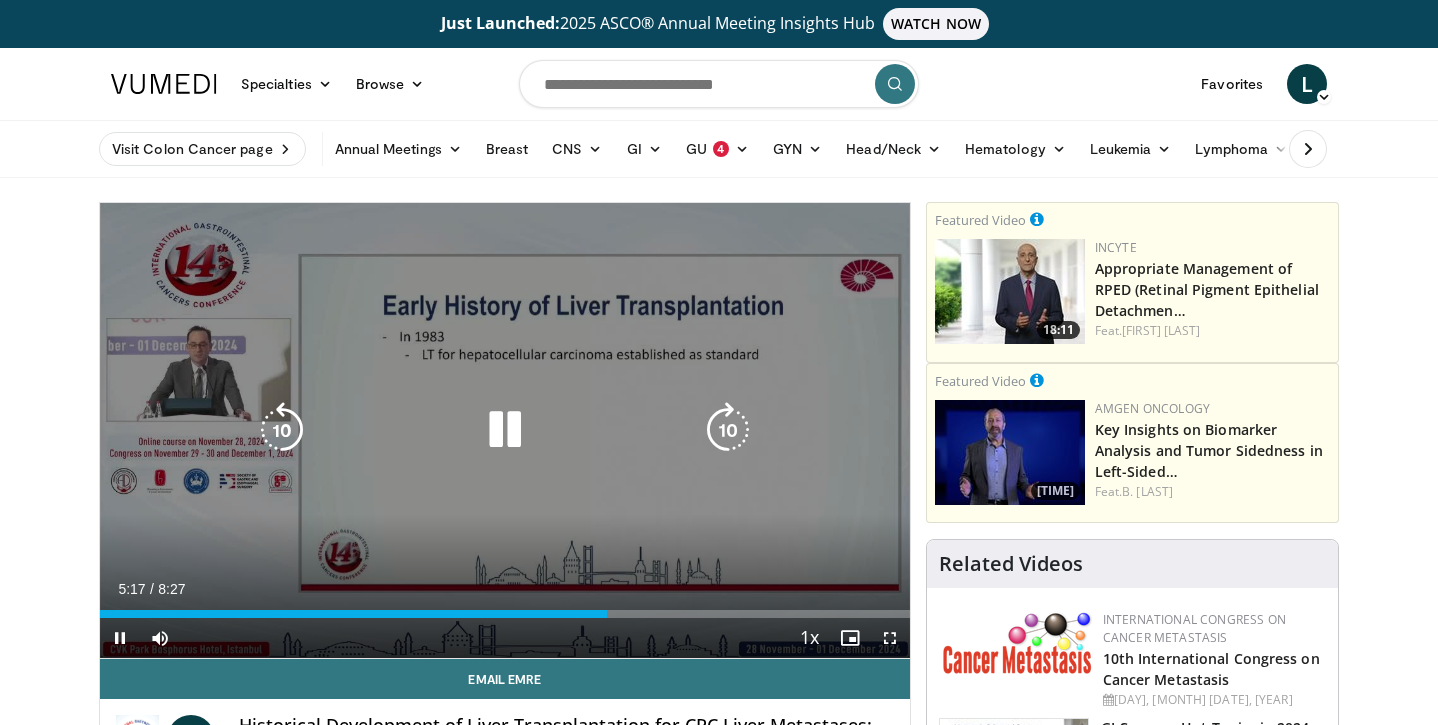 click at bounding box center [505, 430] 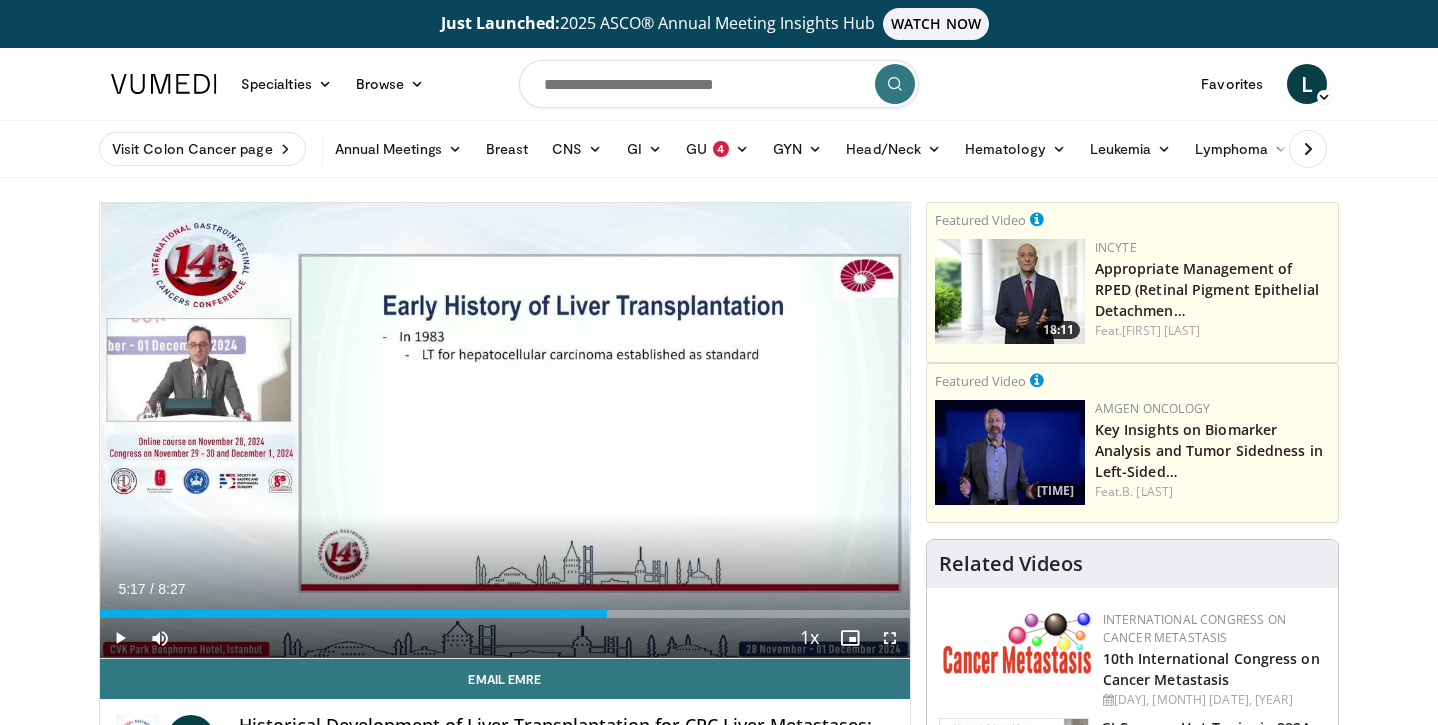 click at bounding box center [164, 84] 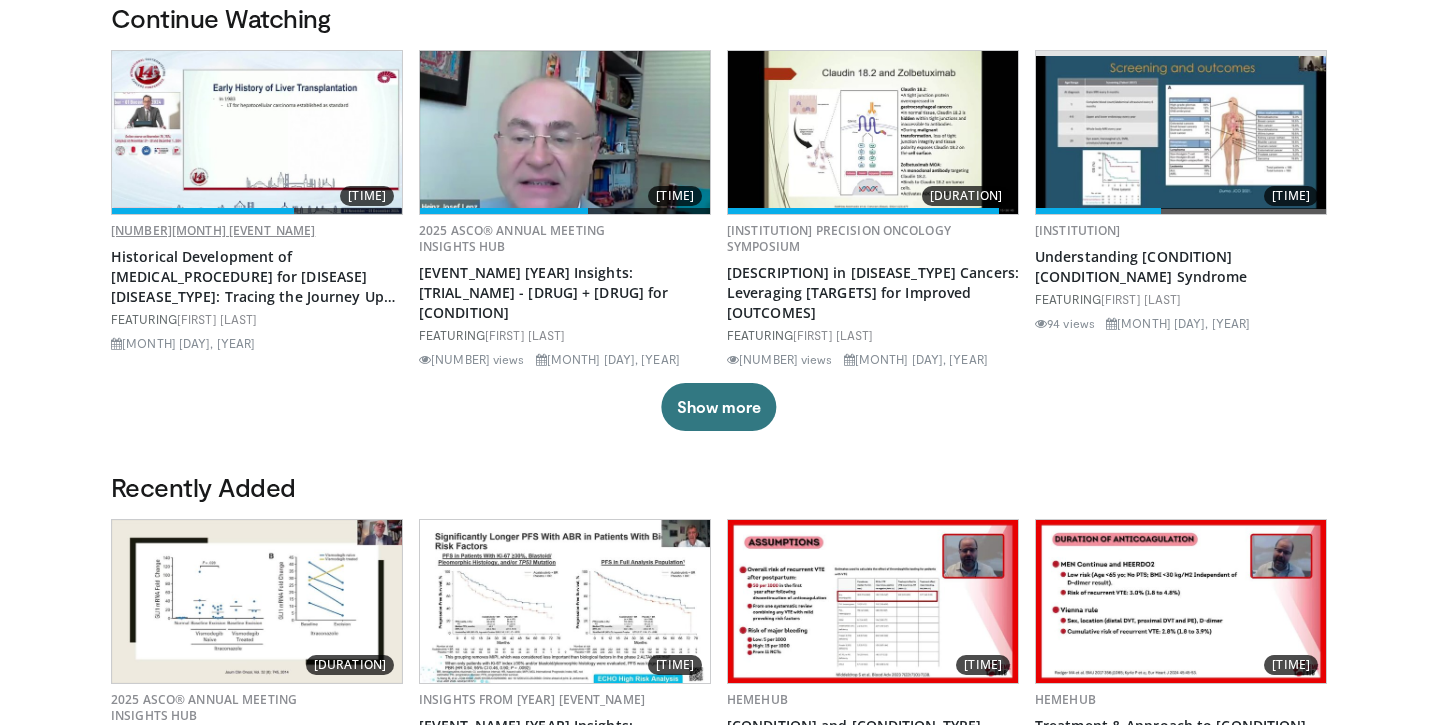scroll, scrollTop: 679, scrollLeft: 0, axis: vertical 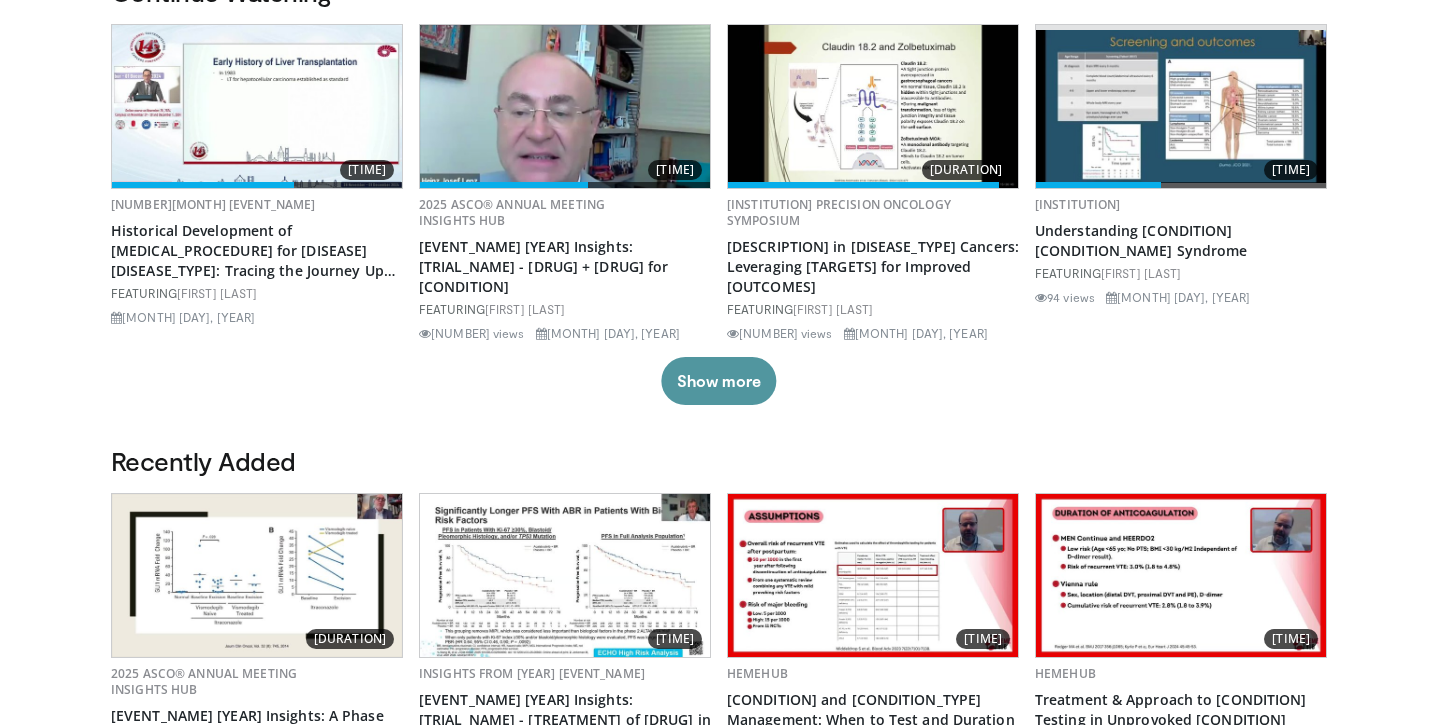 click on "Show more" at bounding box center (718, 381) 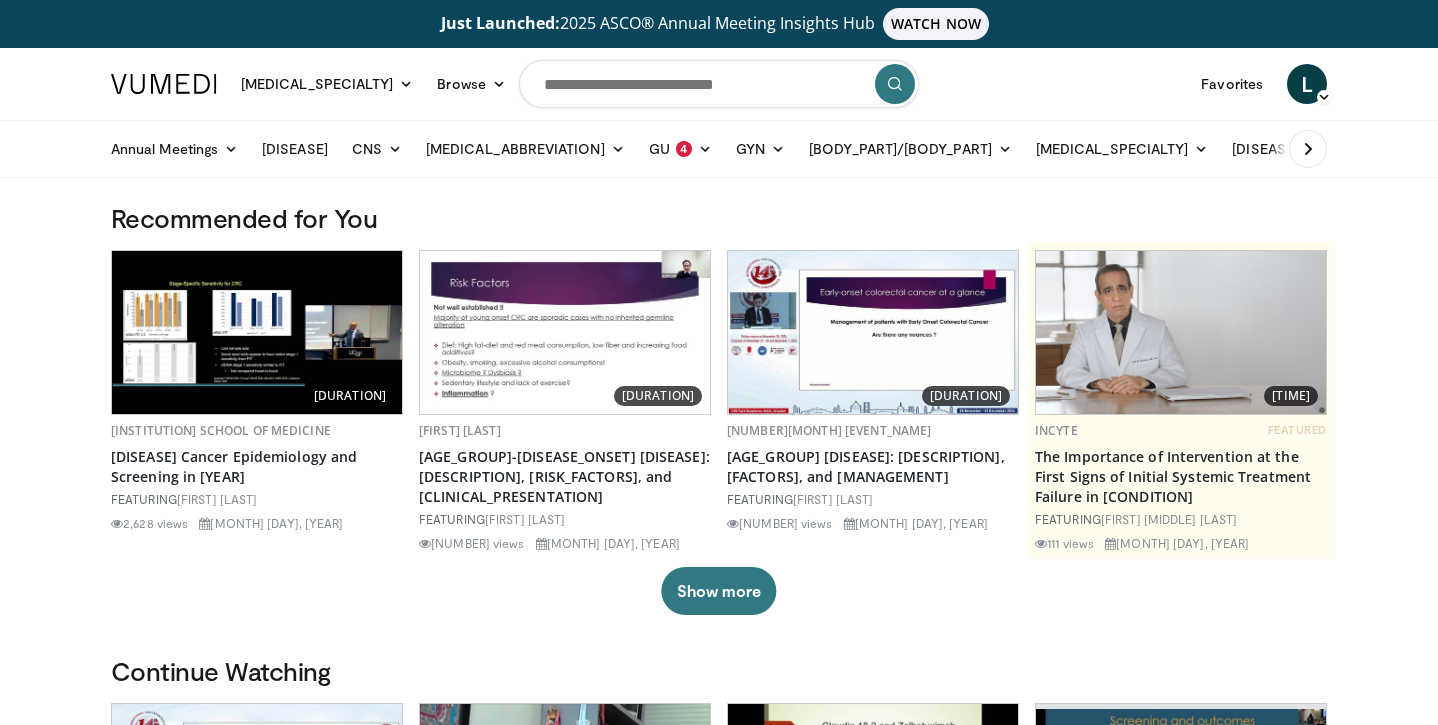 scroll, scrollTop: 0, scrollLeft: 0, axis: both 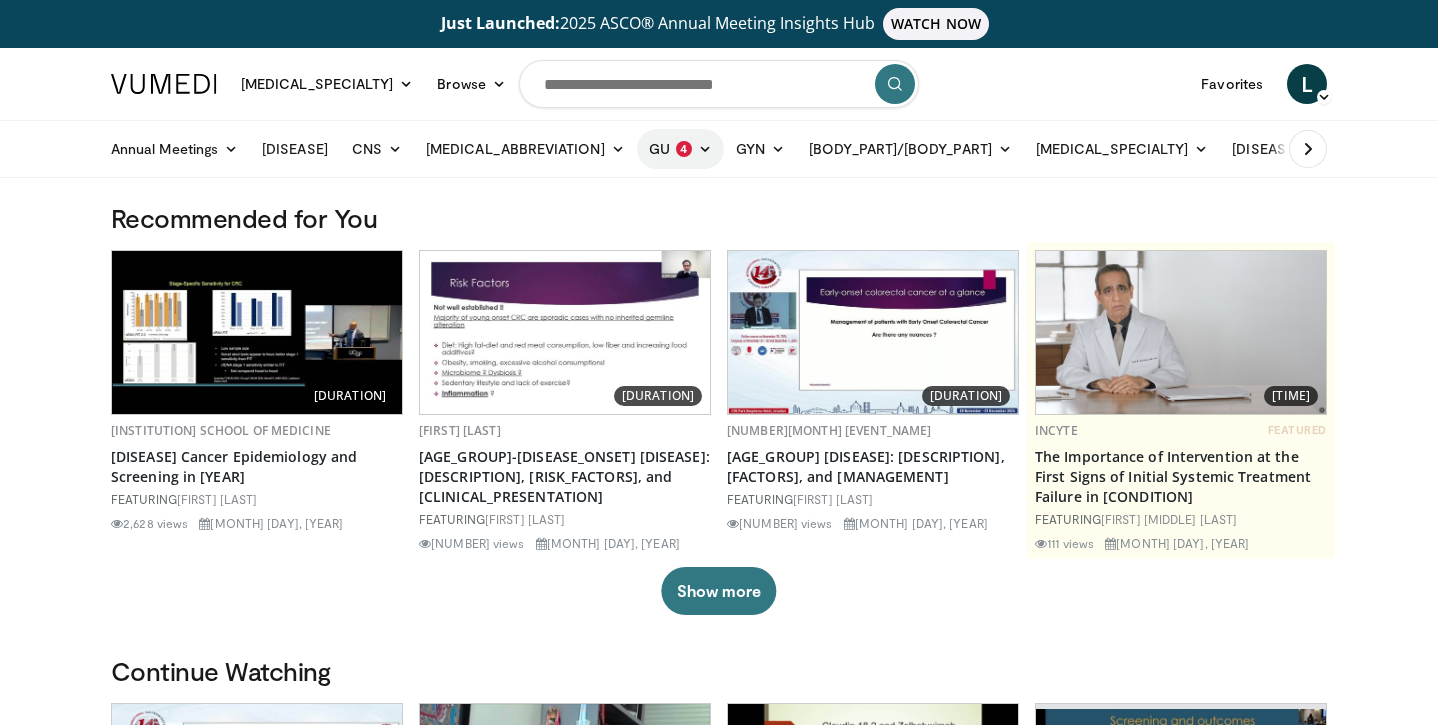 click at bounding box center [705, 149] 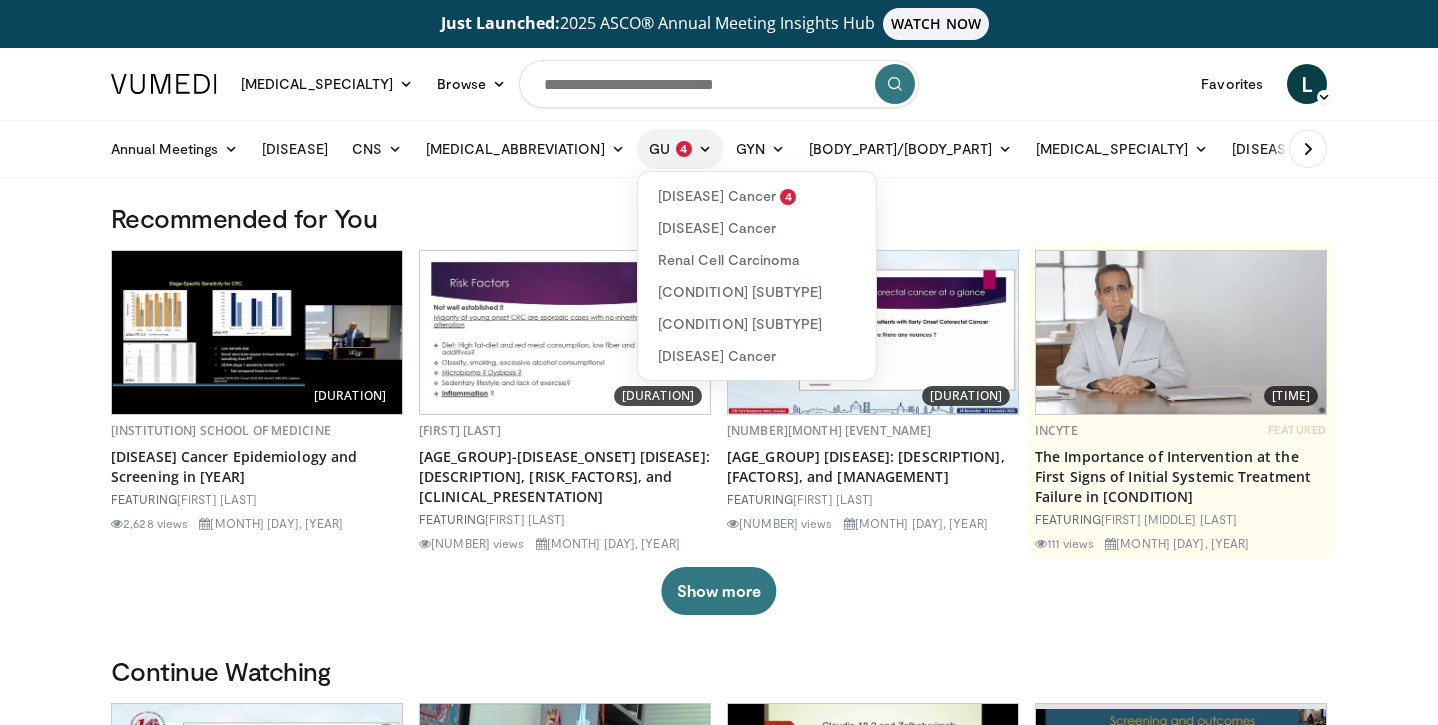 click at bounding box center (705, 149) 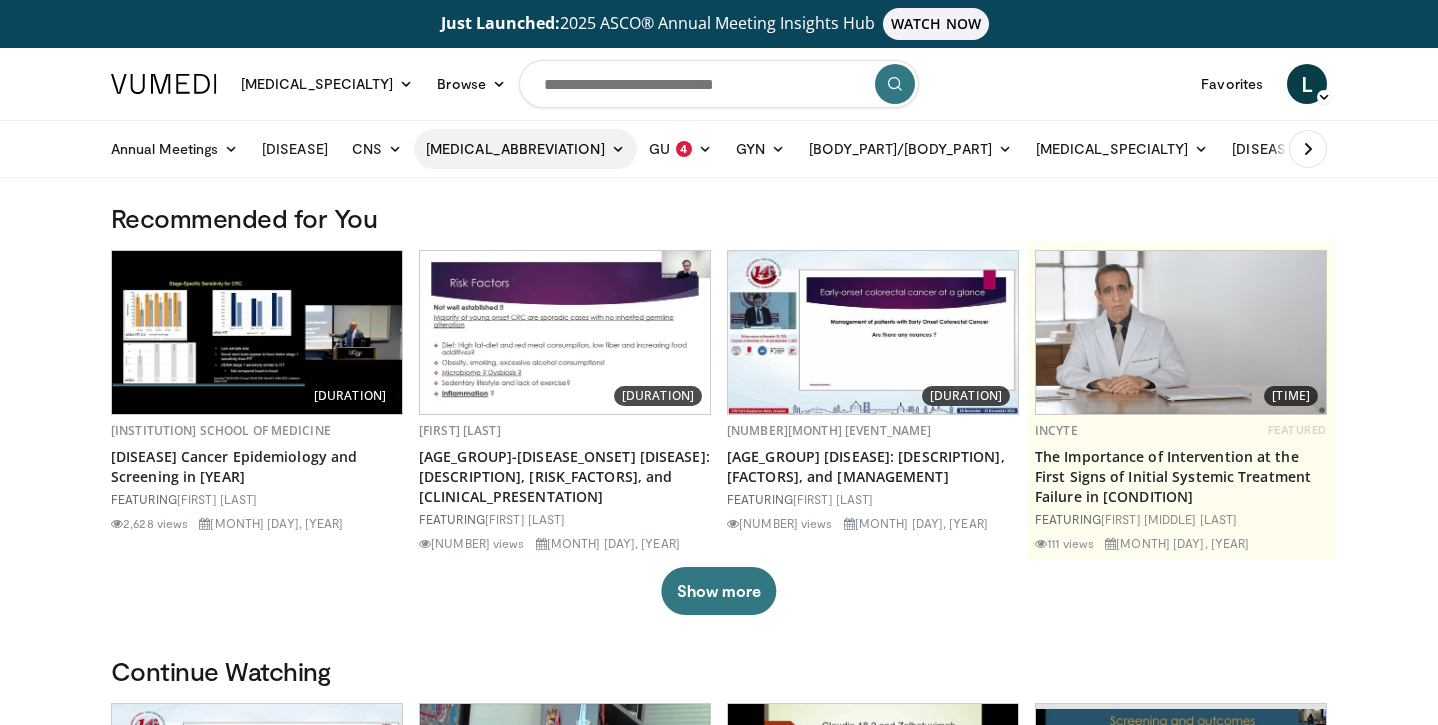click at bounding box center (618, 149) 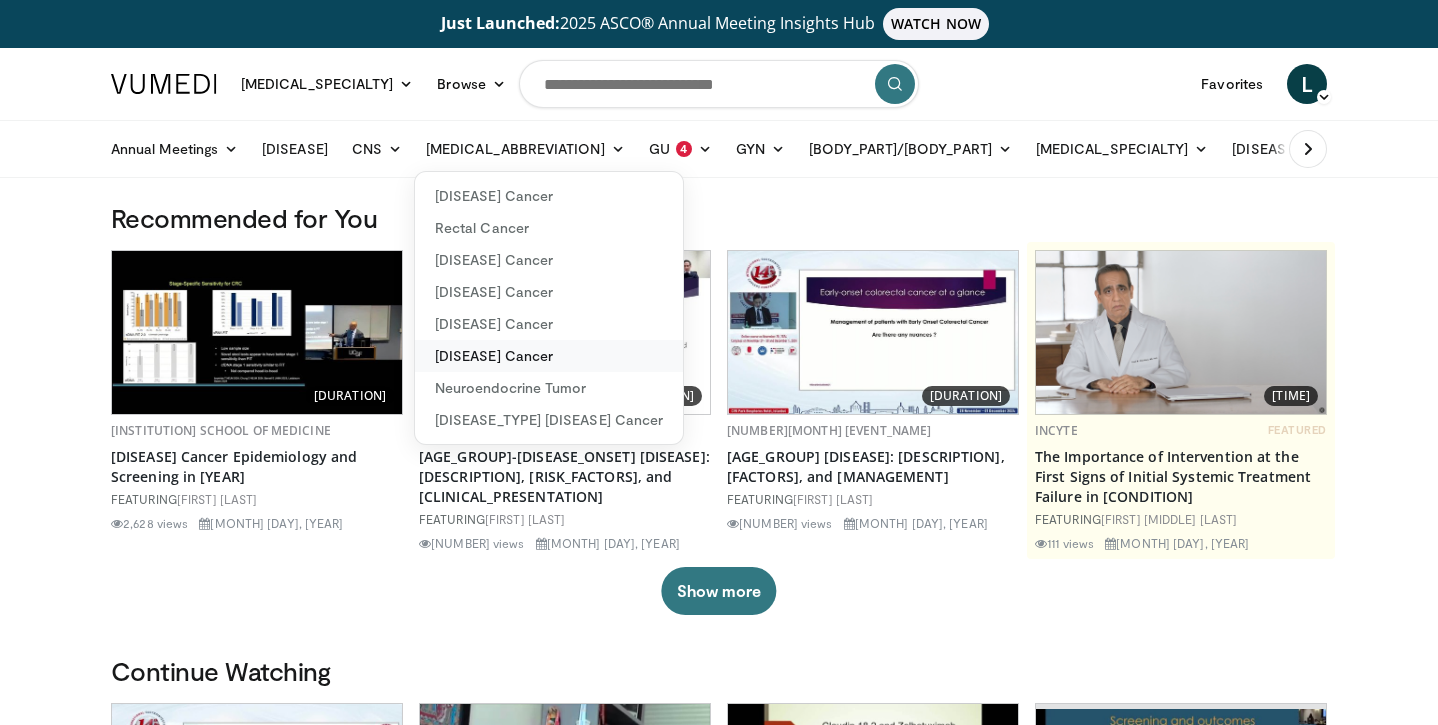 click on "Pancreatic Cancer" at bounding box center [549, 356] 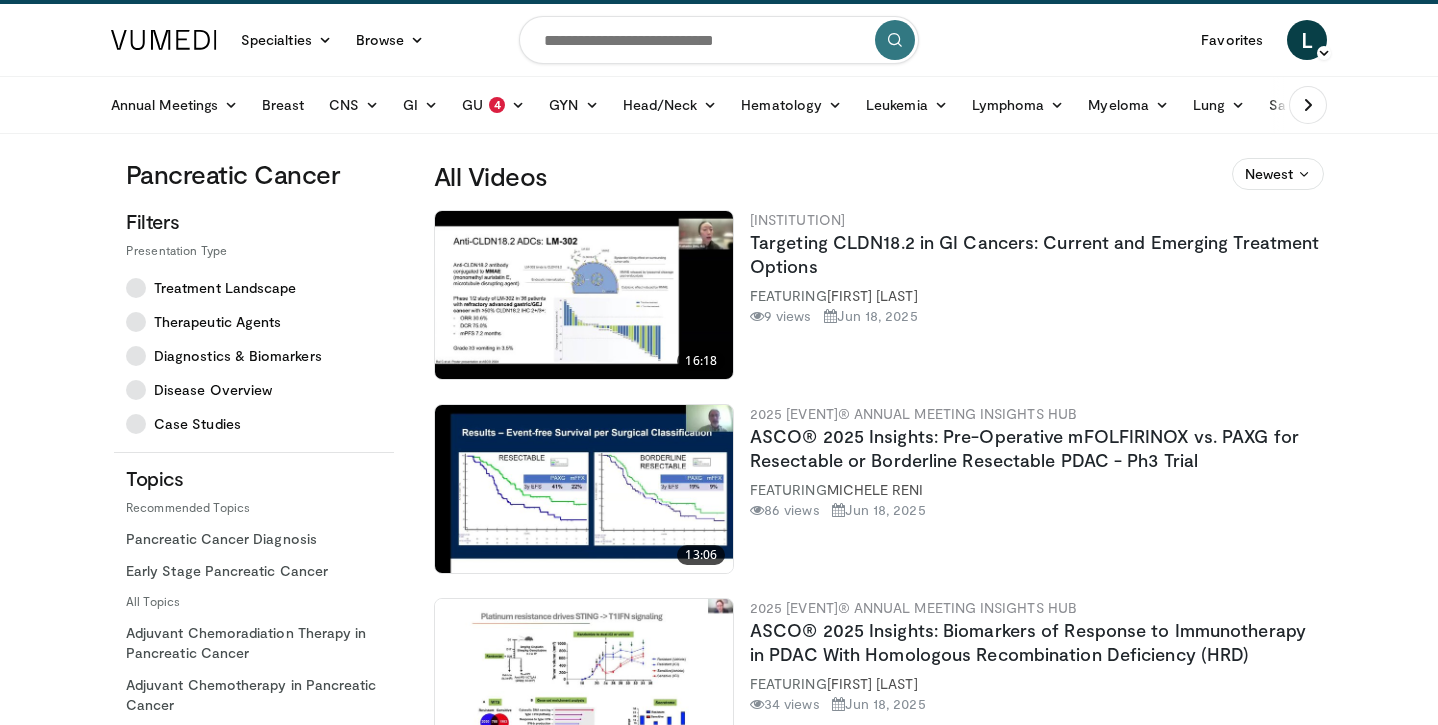 scroll, scrollTop: 39, scrollLeft: 0, axis: vertical 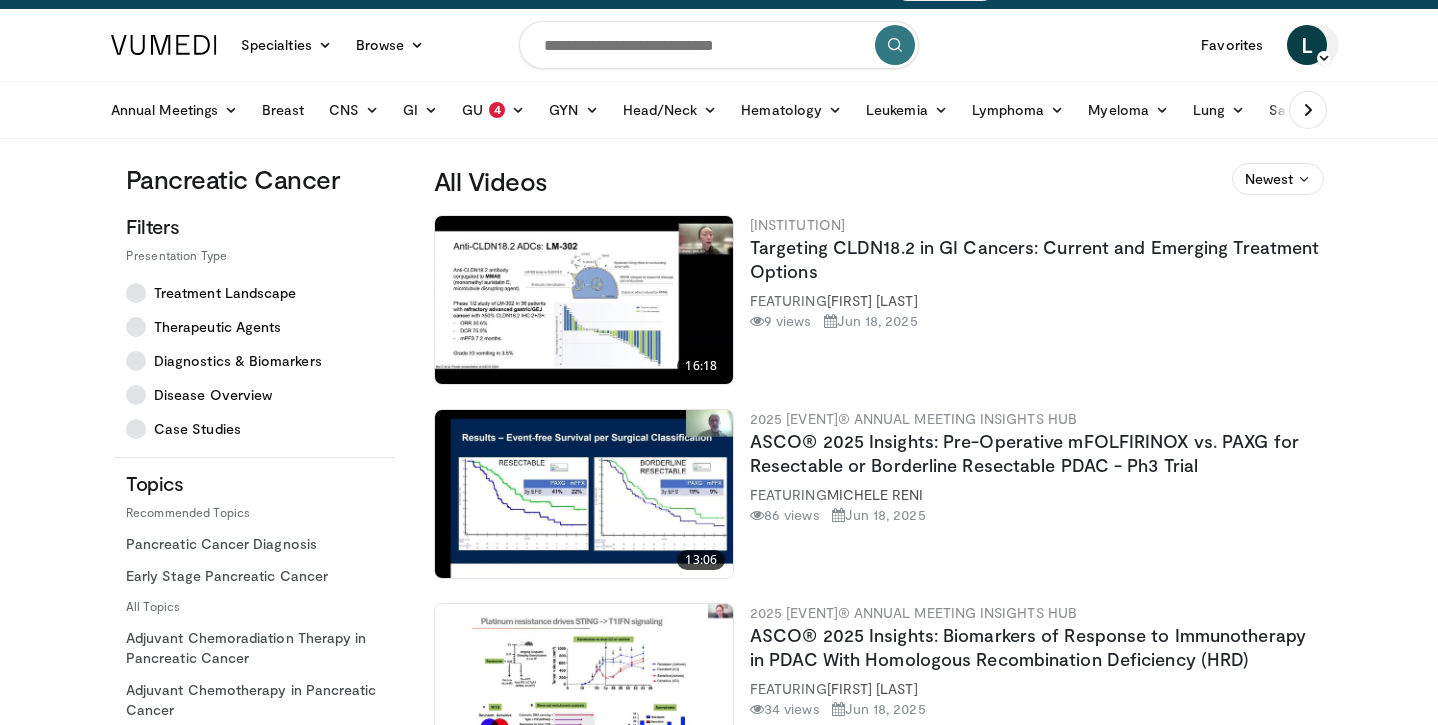 click on "L" at bounding box center [1307, 45] 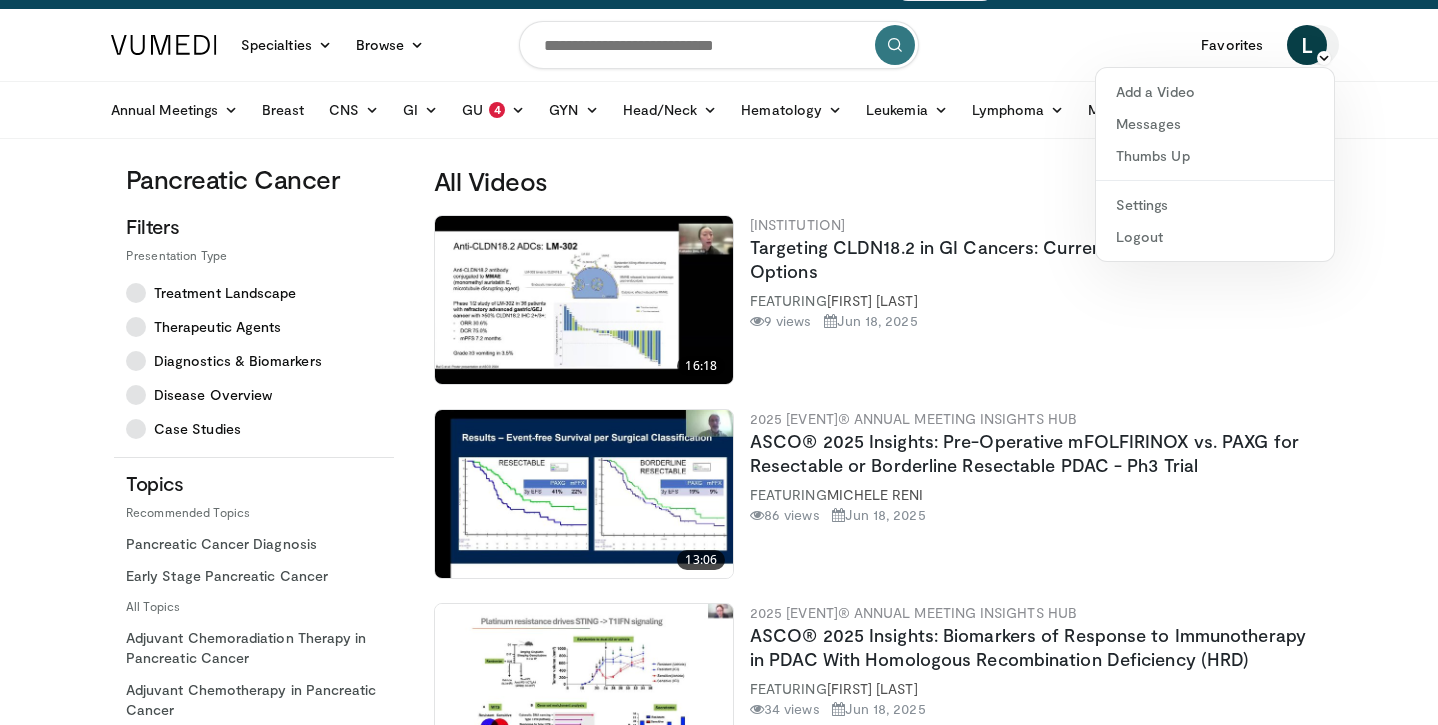 click on "L" at bounding box center [1307, 45] 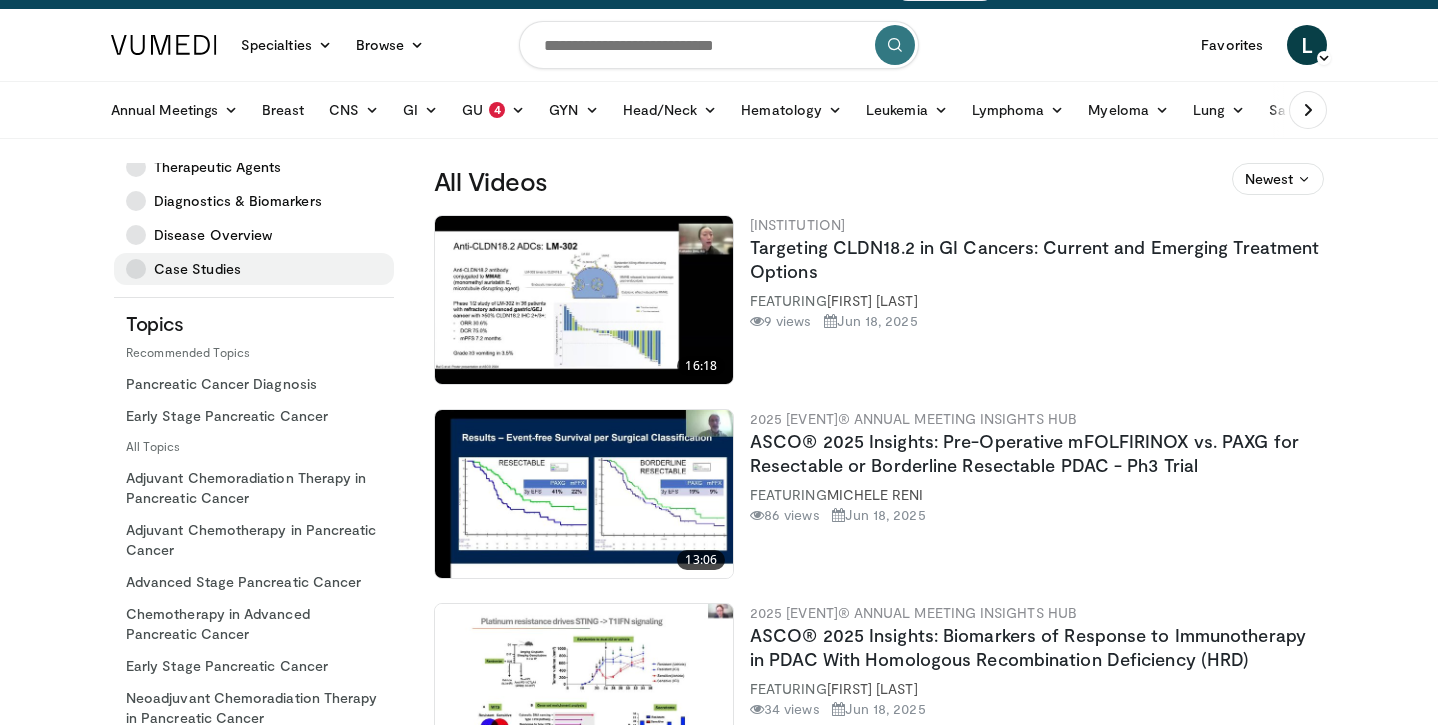 scroll, scrollTop: 160, scrollLeft: 0, axis: vertical 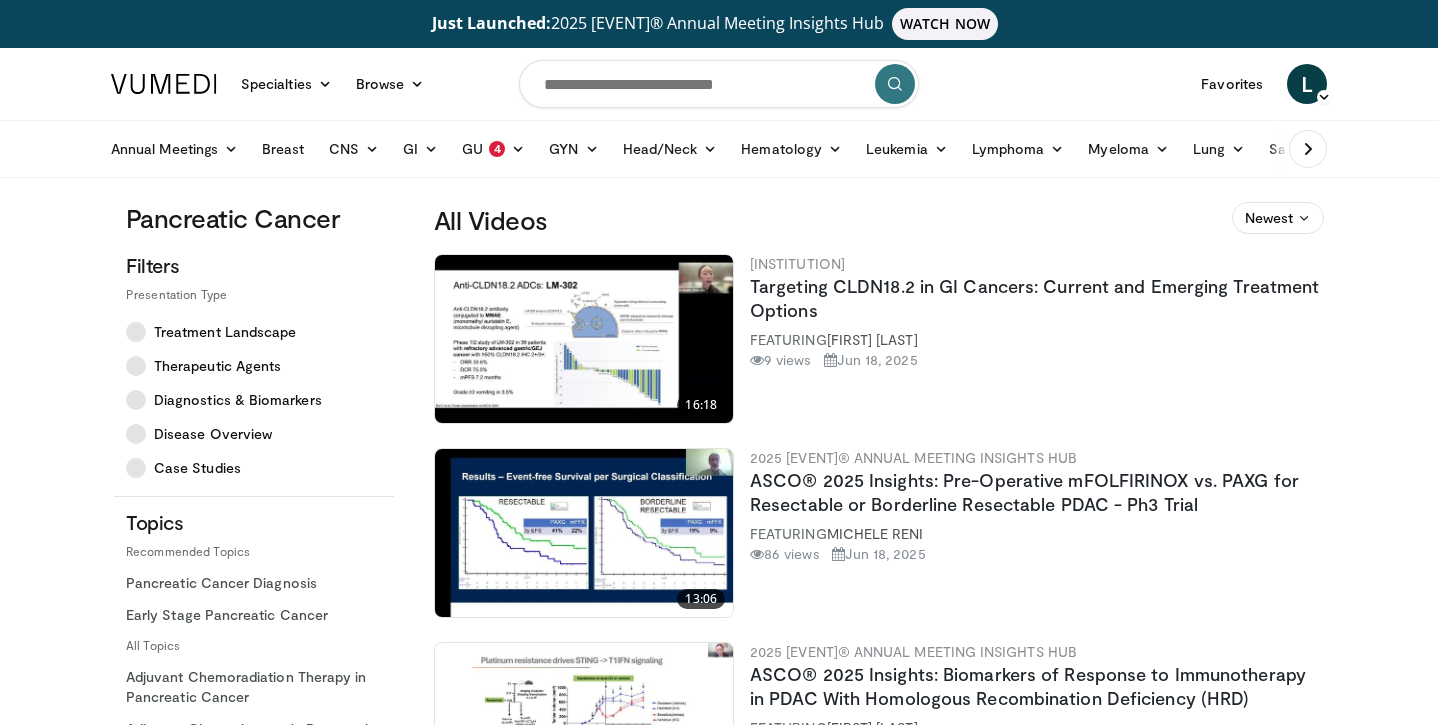 click at bounding box center (1308, 149) 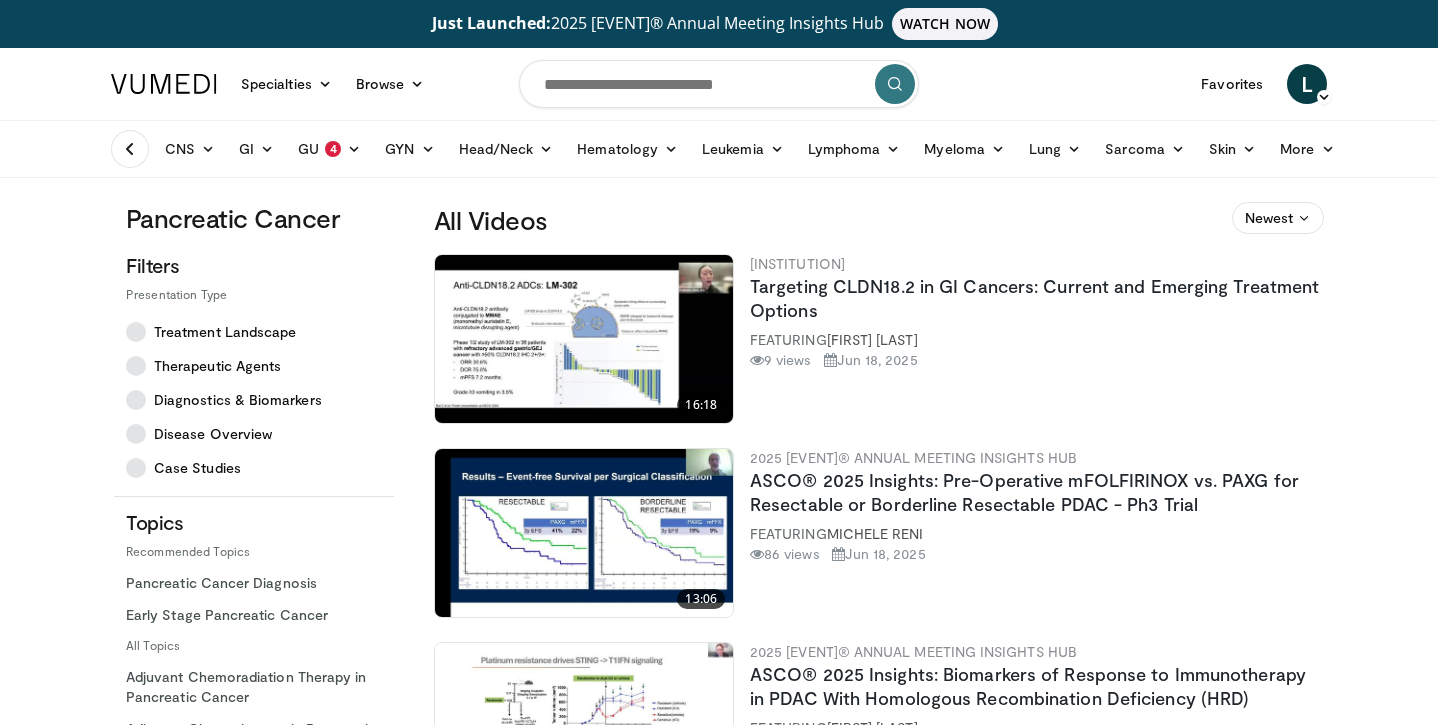 click at bounding box center [1328, 149] 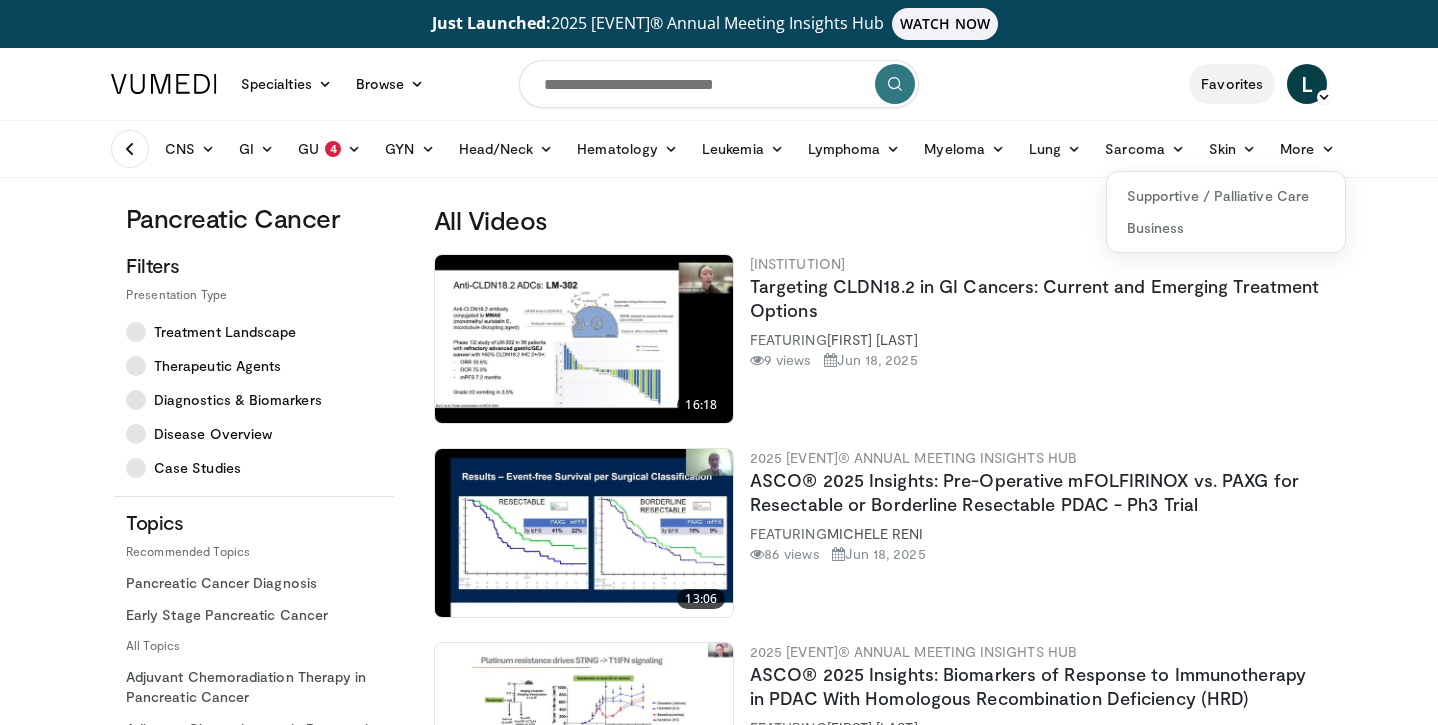 click on "Favorites" at bounding box center [1232, 84] 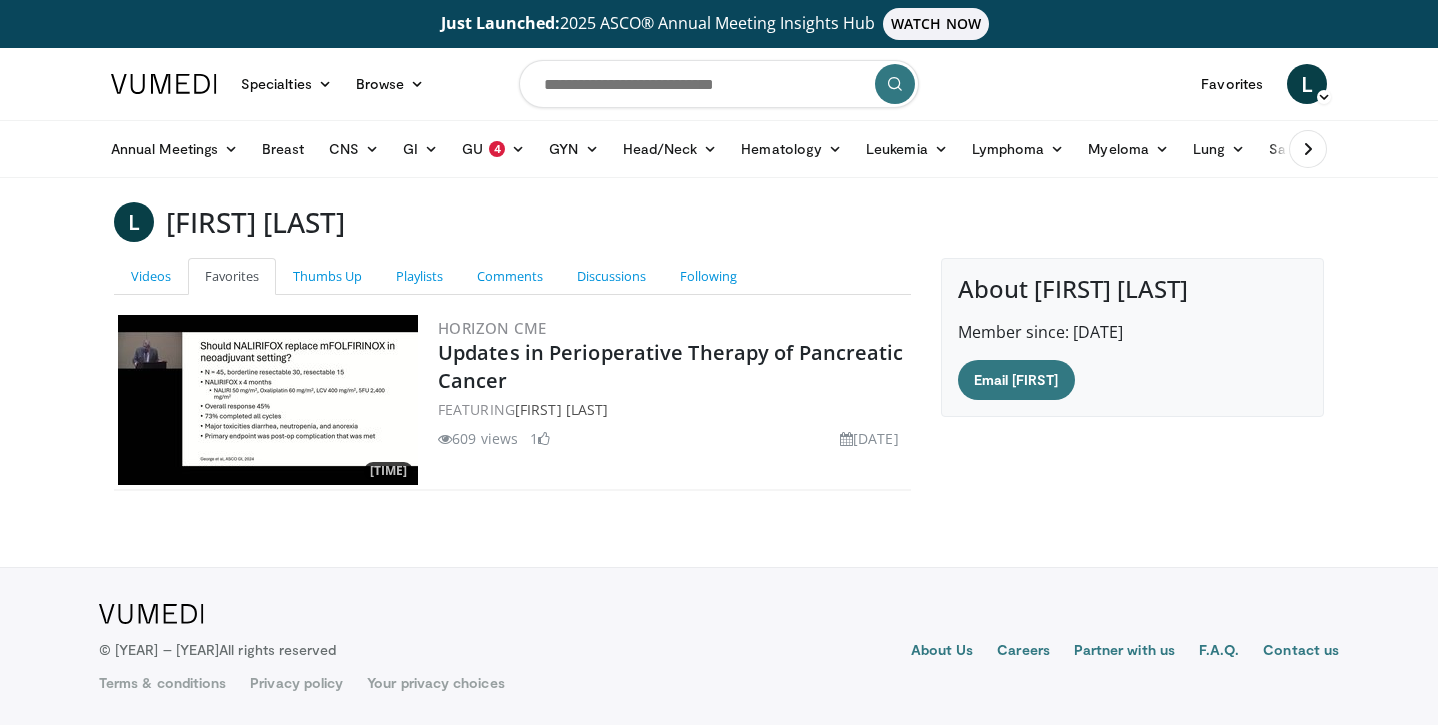 scroll, scrollTop: 0, scrollLeft: 0, axis: both 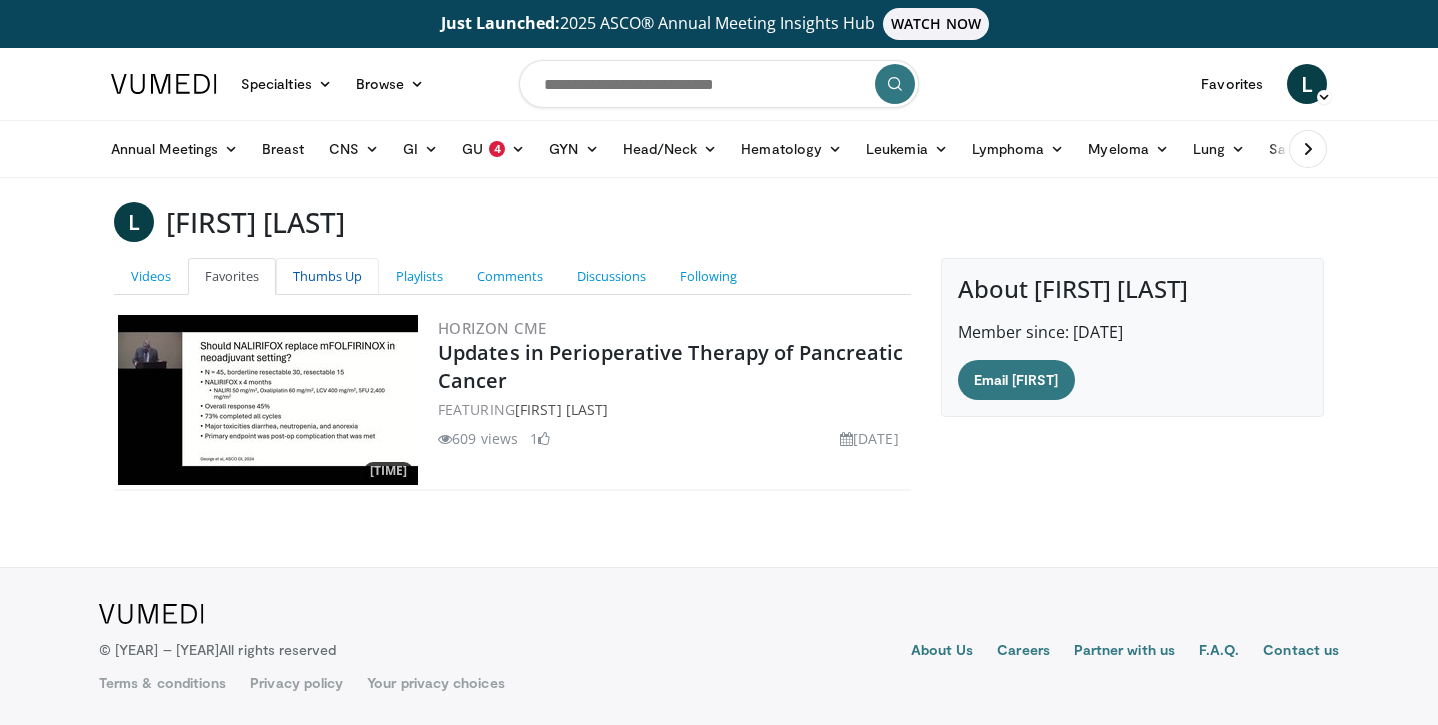 click on "Thumbs Up" at bounding box center [327, 276] 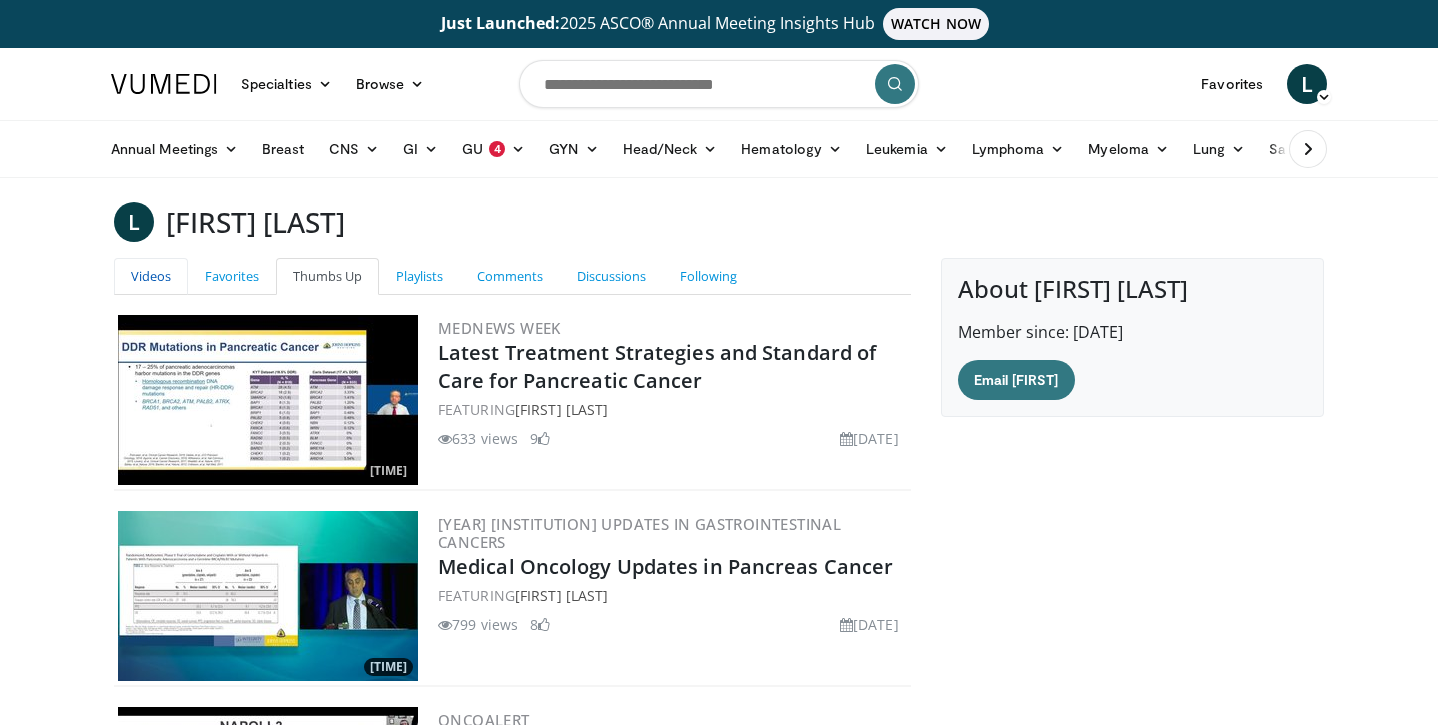 click on "Videos" at bounding box center (151, 276) 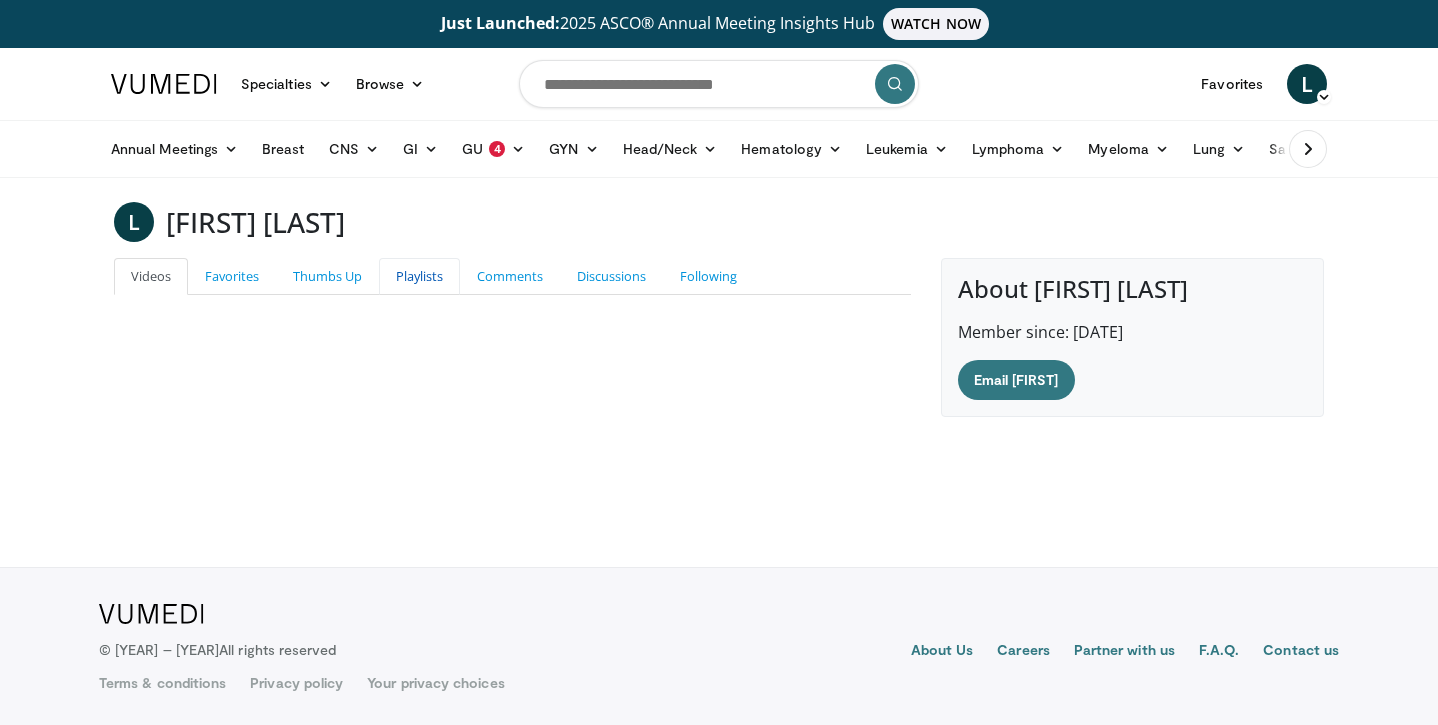 click on "Playlists" at bounding box center [419, 276] 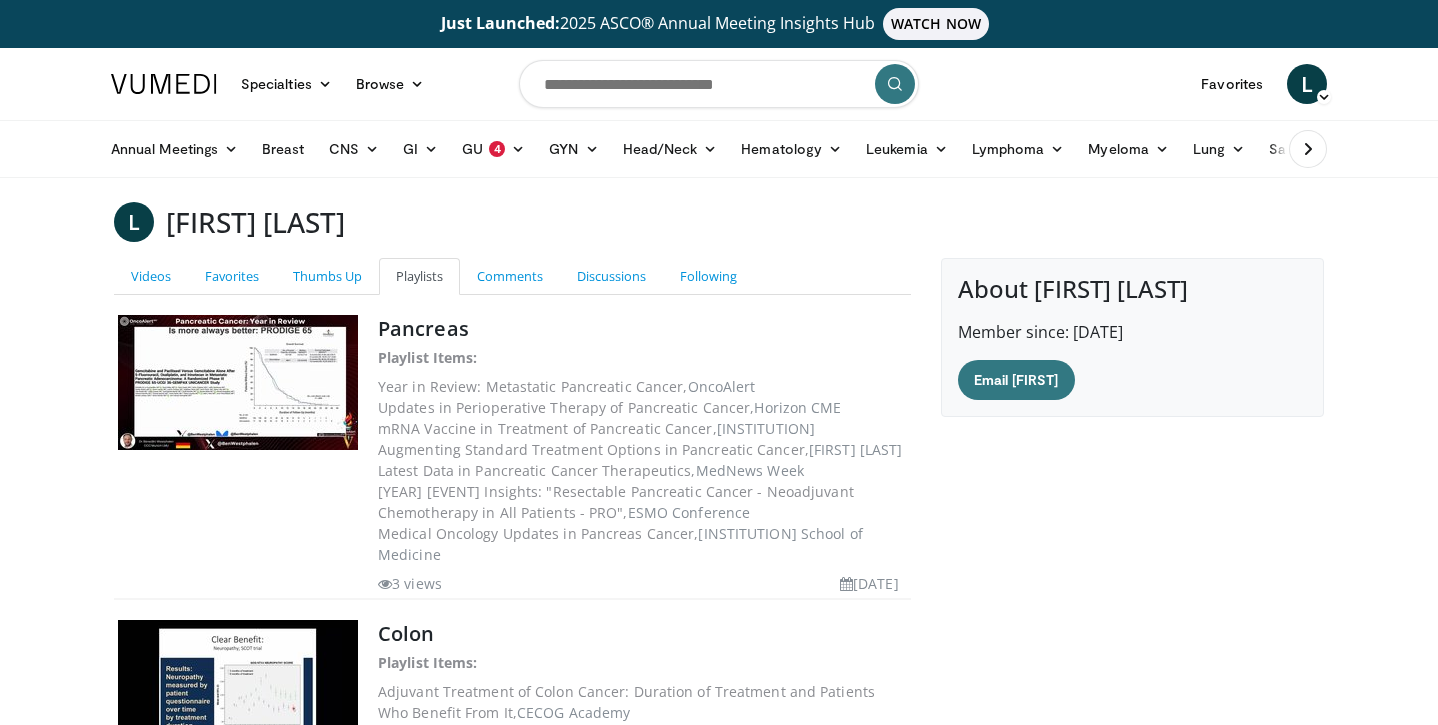 scroll, scrollTop: 8, scrollLeft: 0, axis: vertical 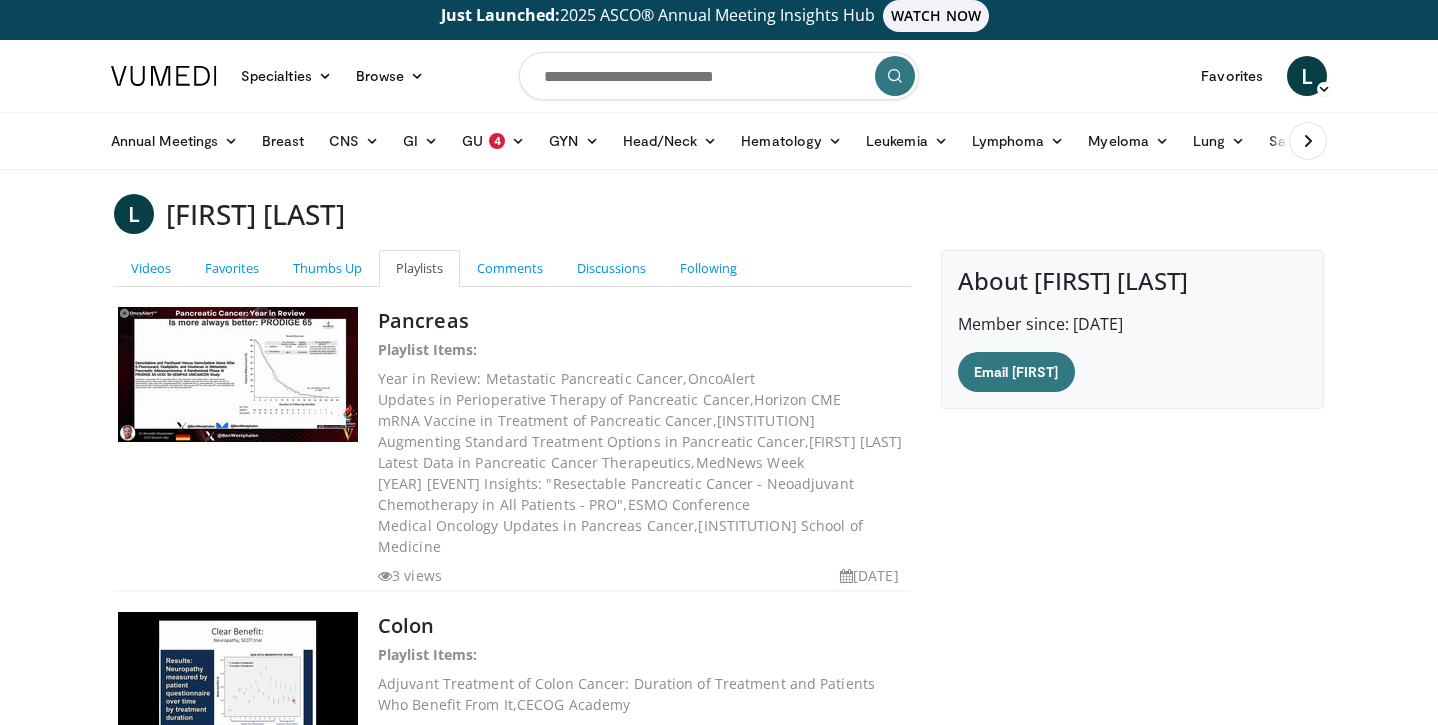 click on "L" at bounding box center [134, 214] 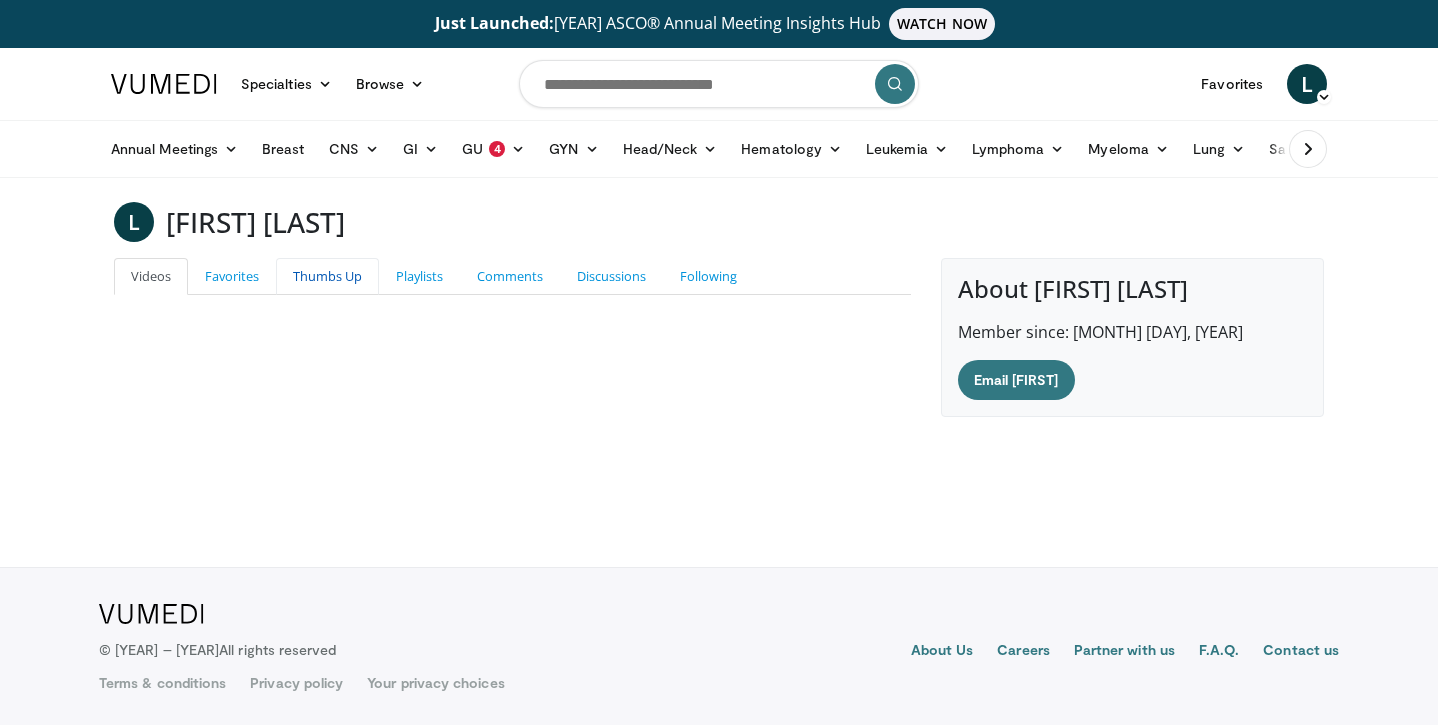 scroll, scrollTop: 0, scrollLeft: 0, axis: both 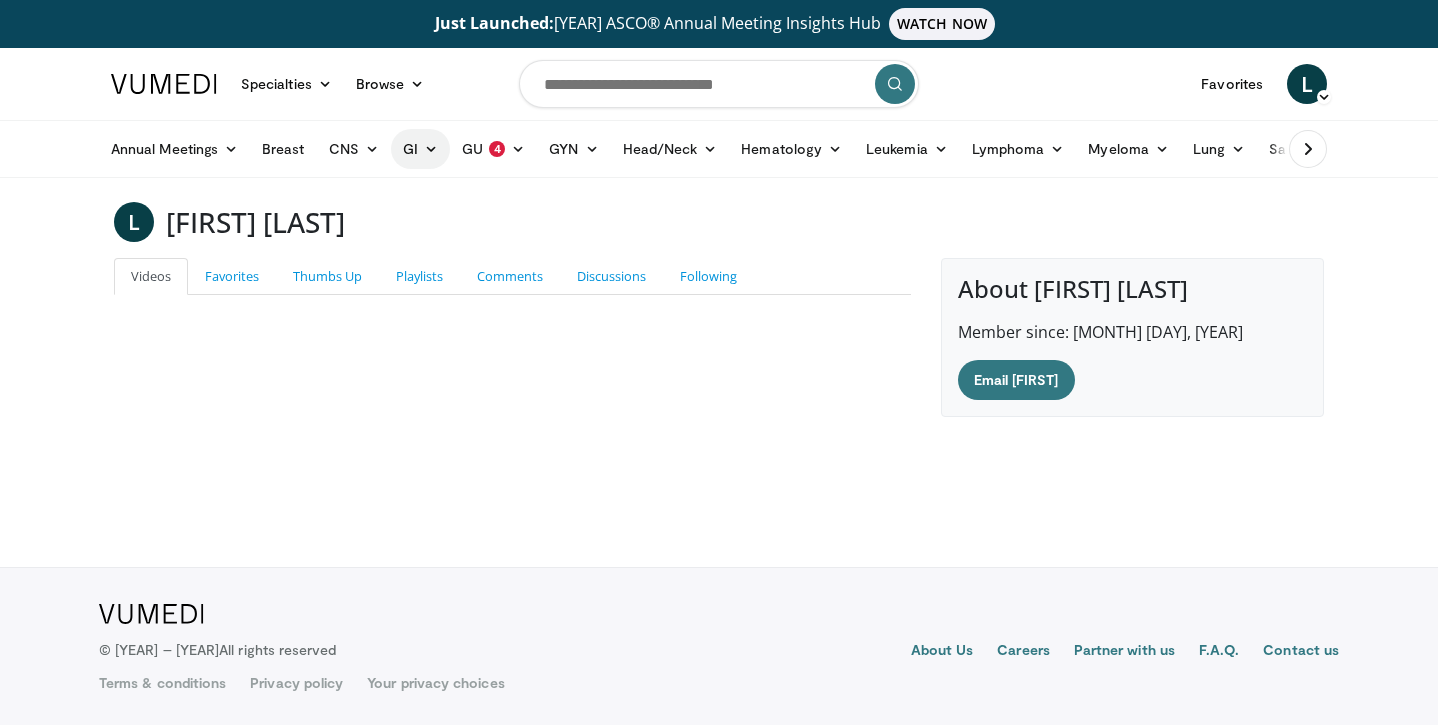 click on "[MEDICAL_ABBREVIATION]" at bounding box center [420, 149] 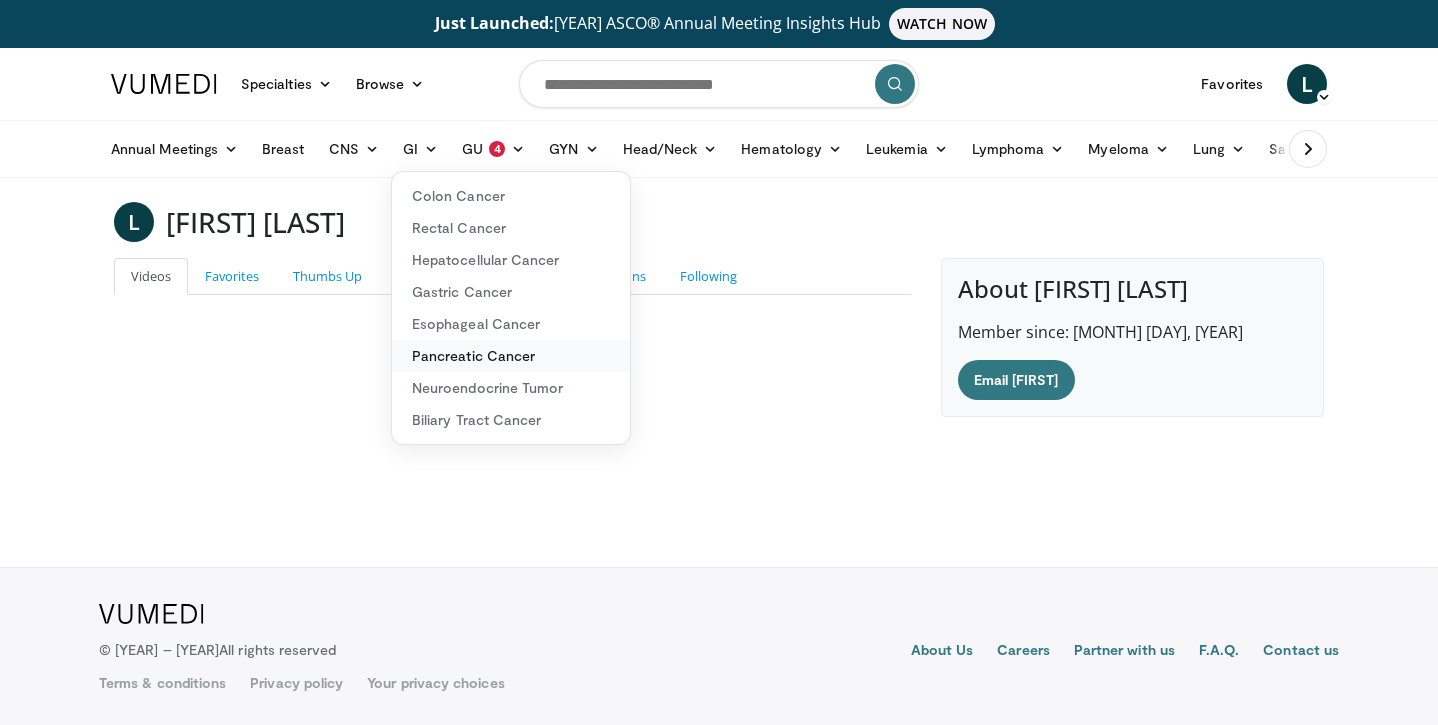 click on "Pancreatic Cancer" at bounding box center [511, 356] 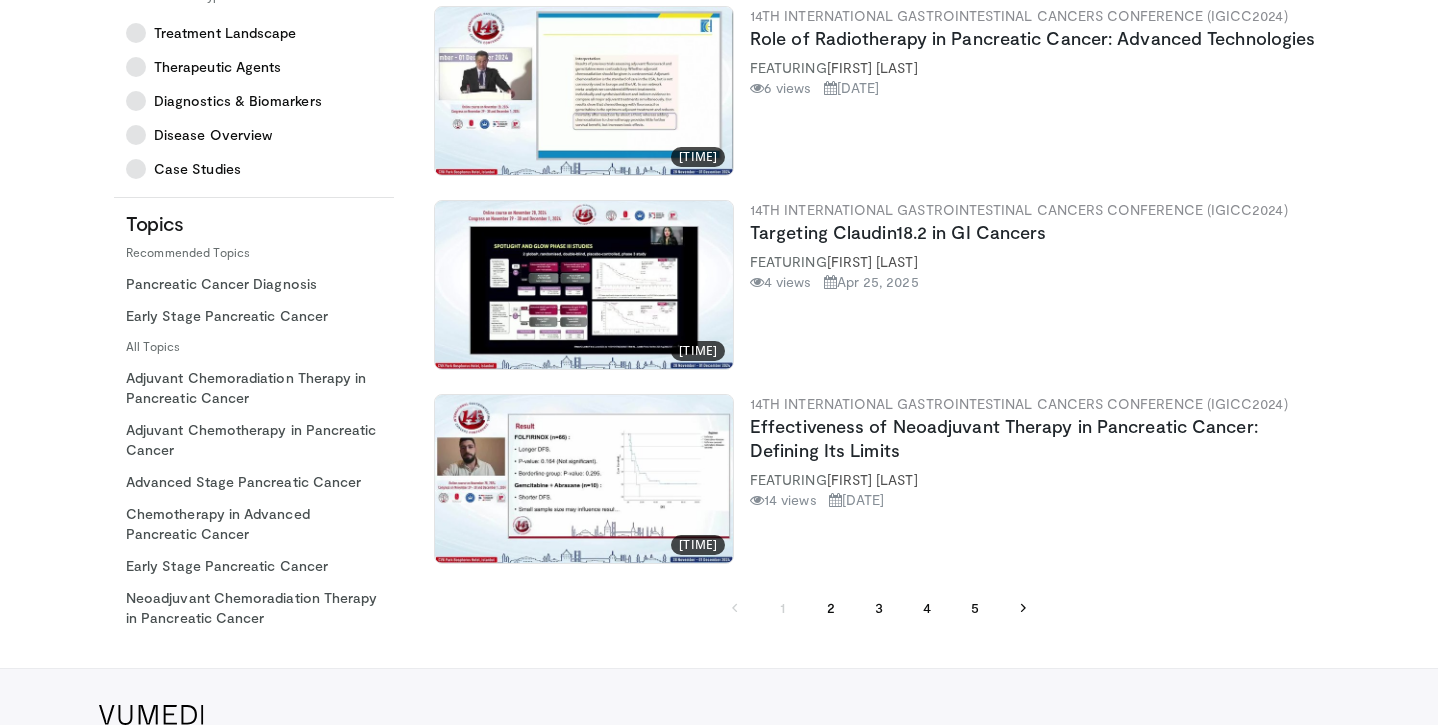 scroll, scrollTop: 4518, scrollLeft: 0, axis: vertical 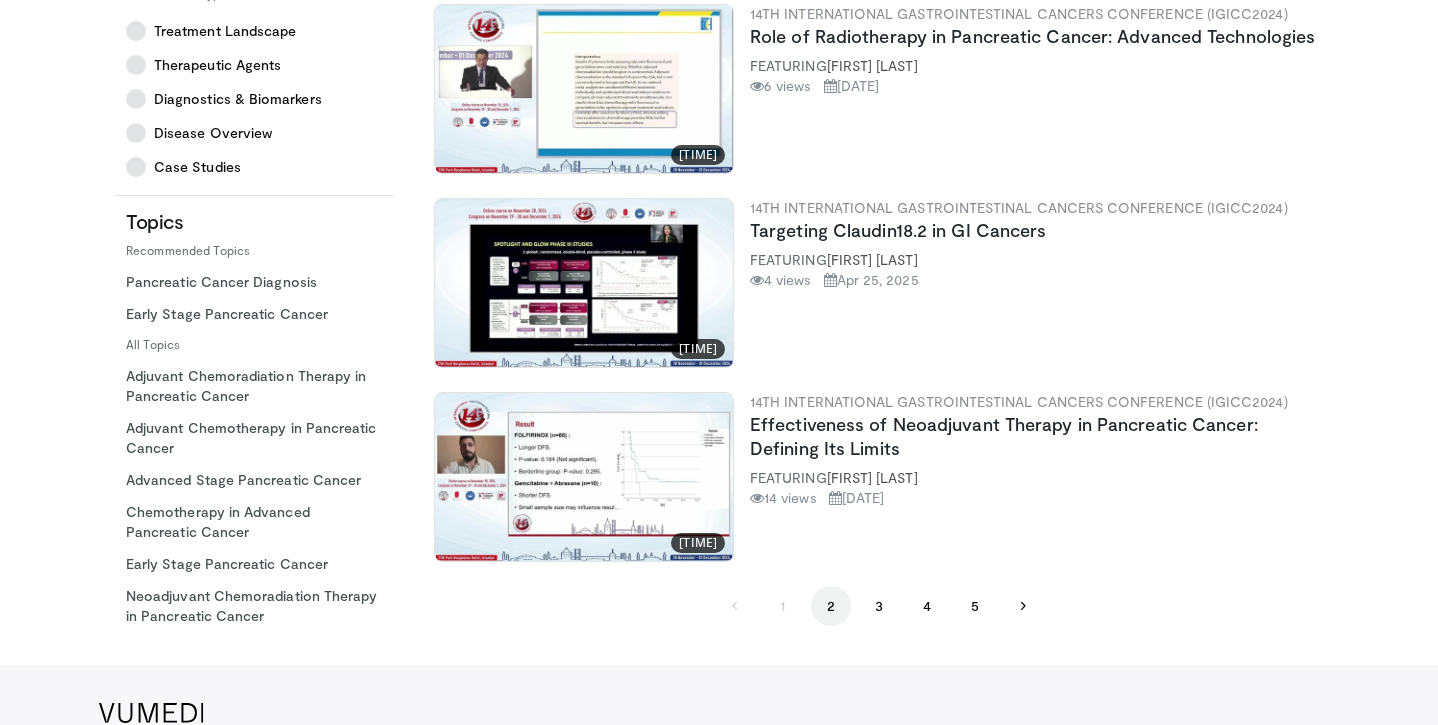 click on "2" at bounding box center [831, 606] 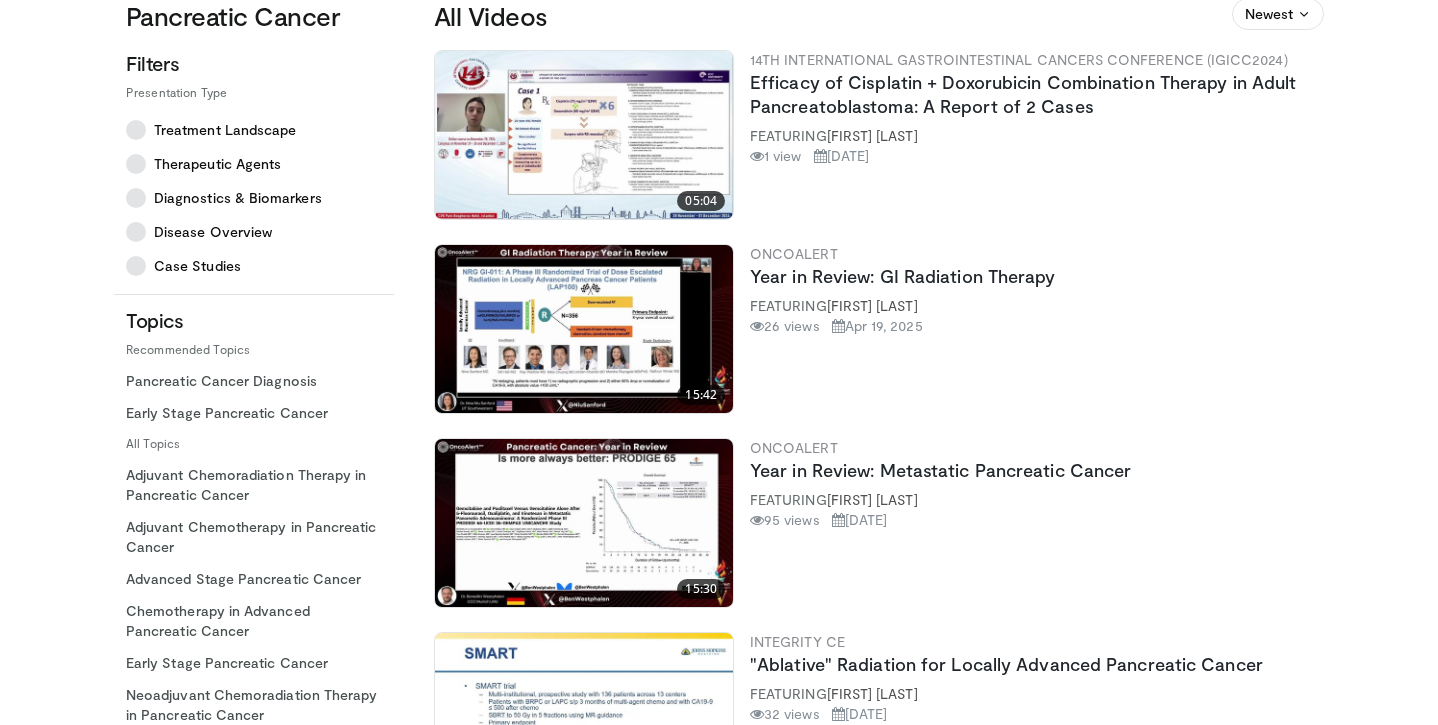scroll, scrollTop: 195, scrollLeft: 0, axis: vertical 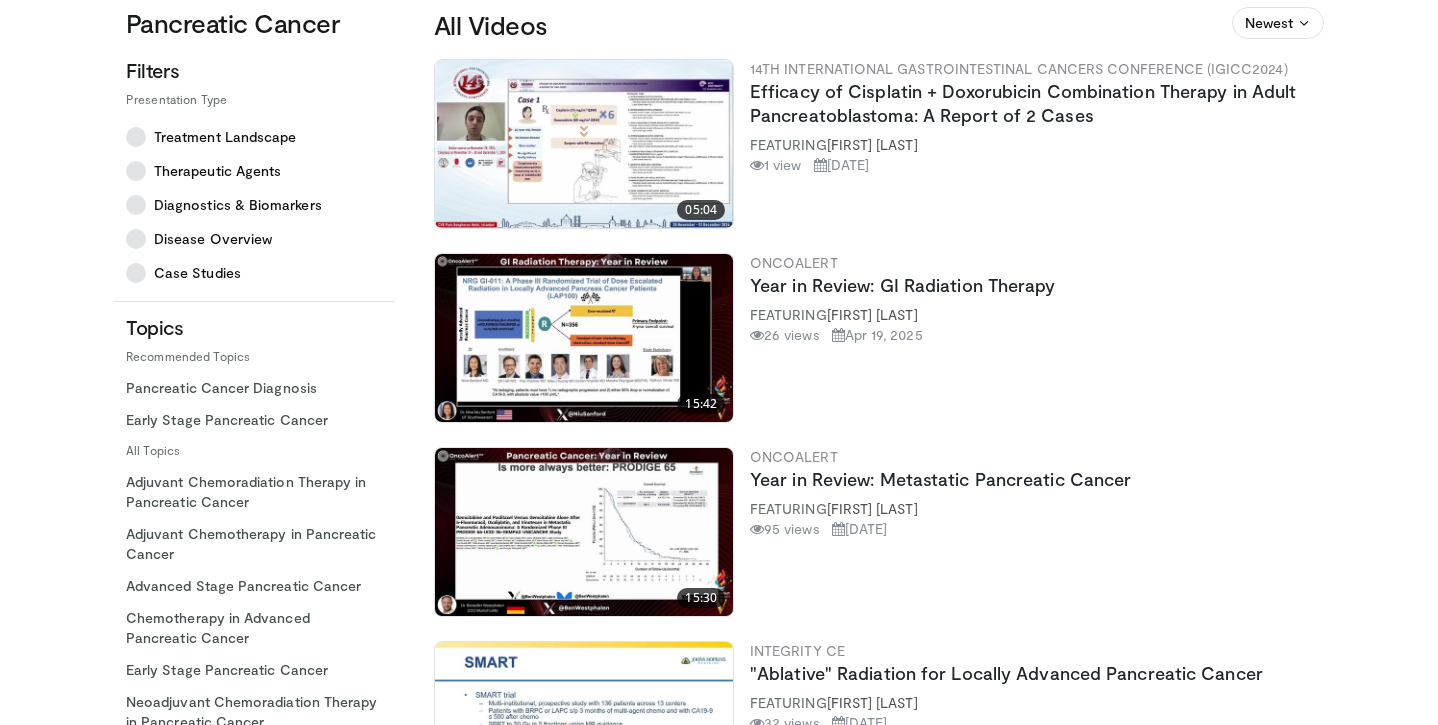 click at bounding box center (584, 532) 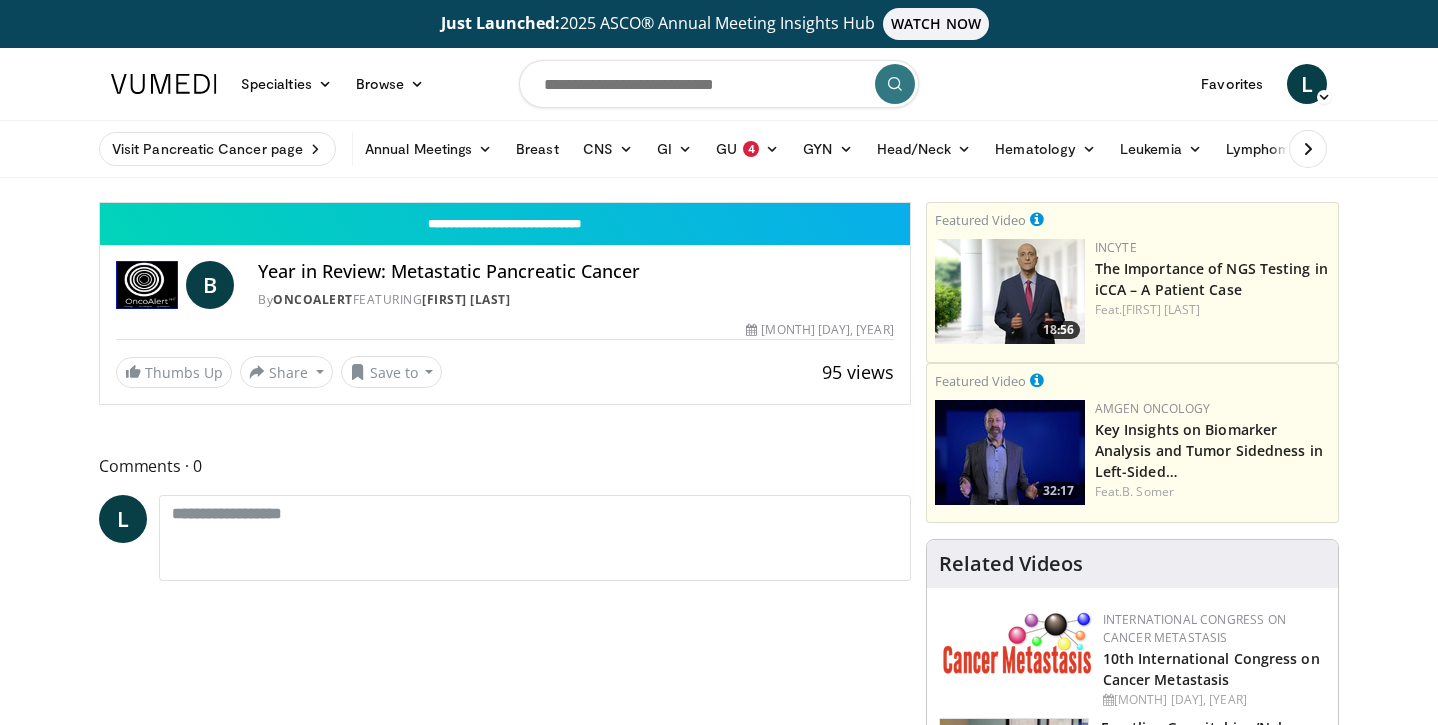 scroll, scrollTop: 0, scrollLeft: 0, axis: both 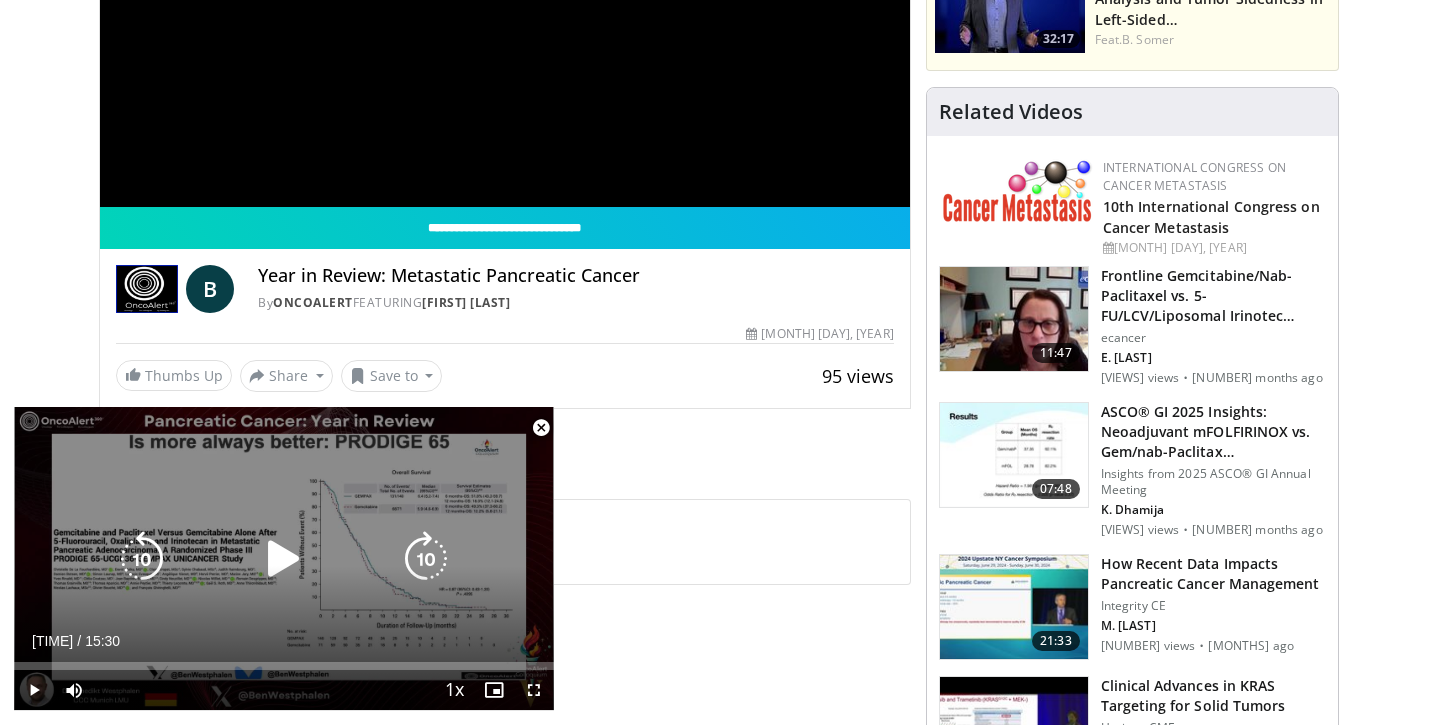 click at bounding box center (284, 559) 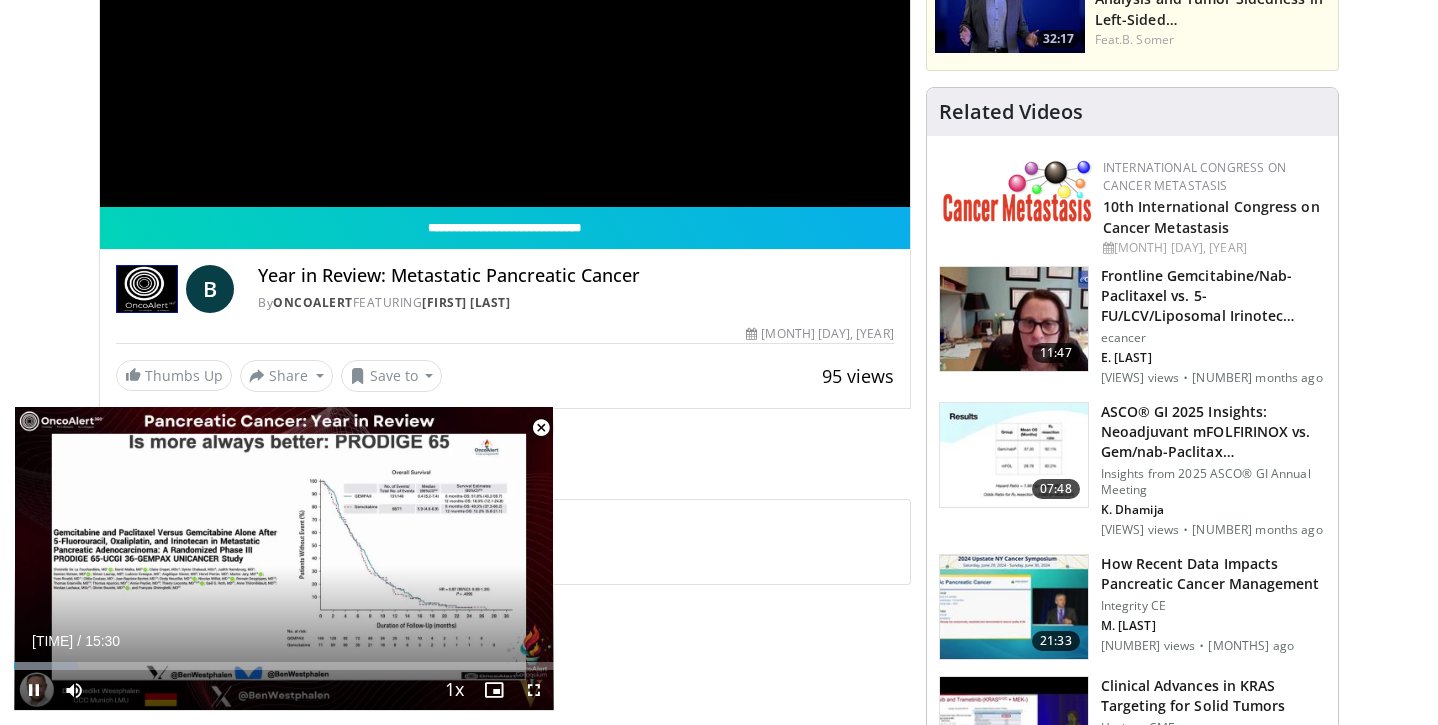 click at bounding box center [494, 690] 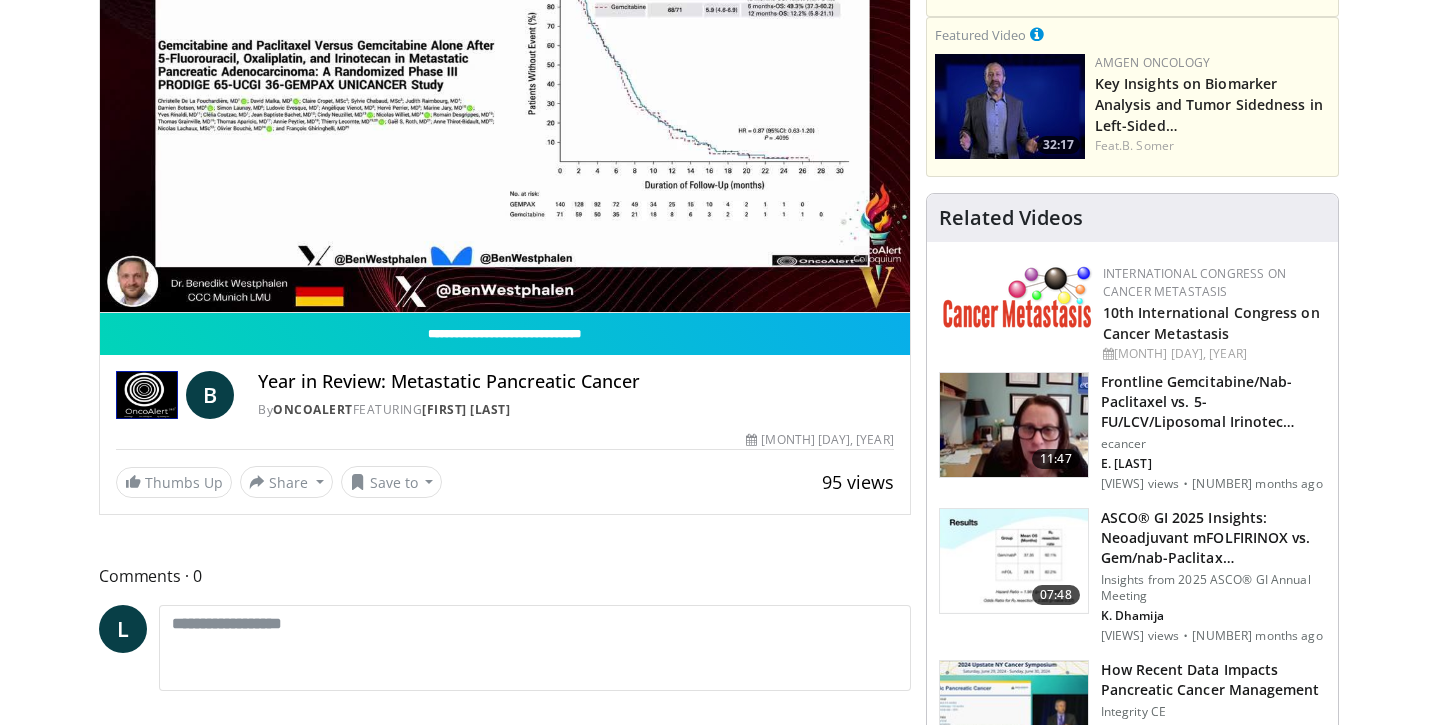 scroll, scrollTop: 358, scrollLeft: 0, axis: vertical 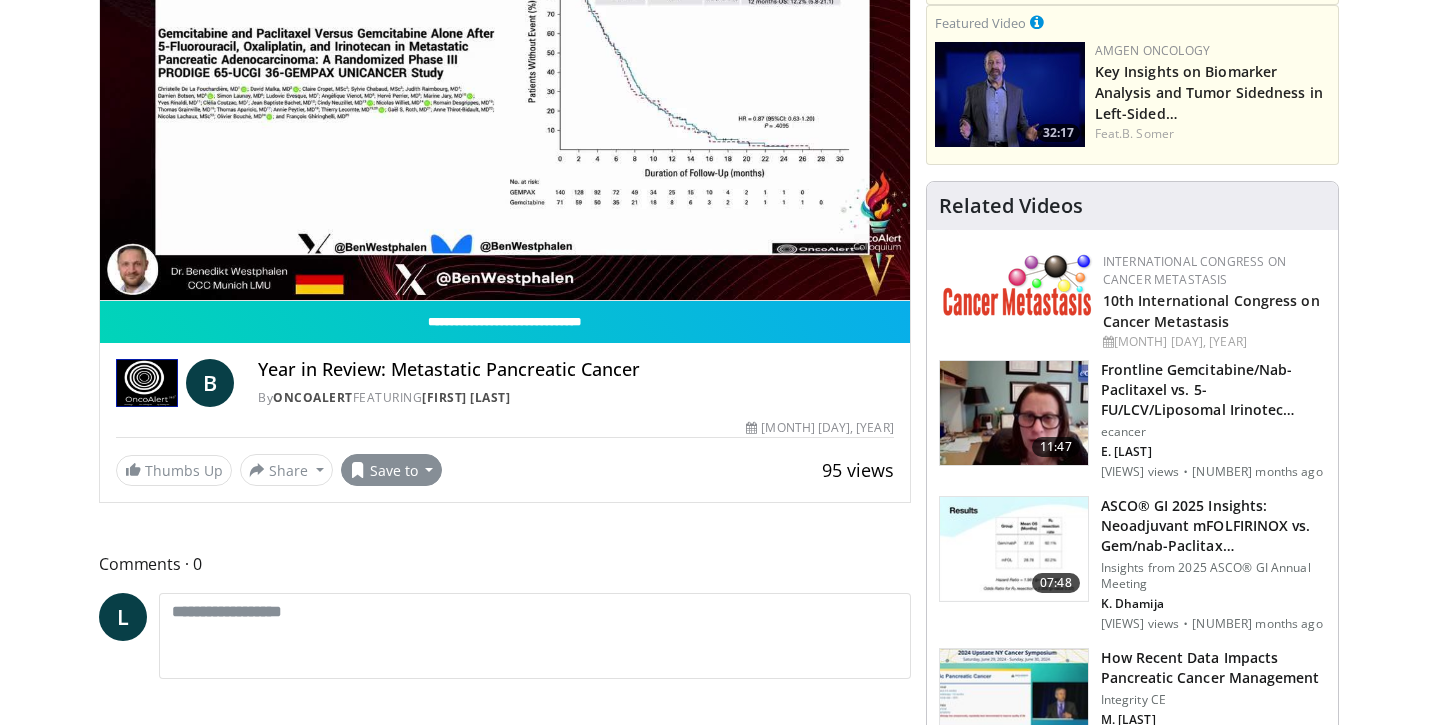 click on "Save to" at bounding box center [392, 470] 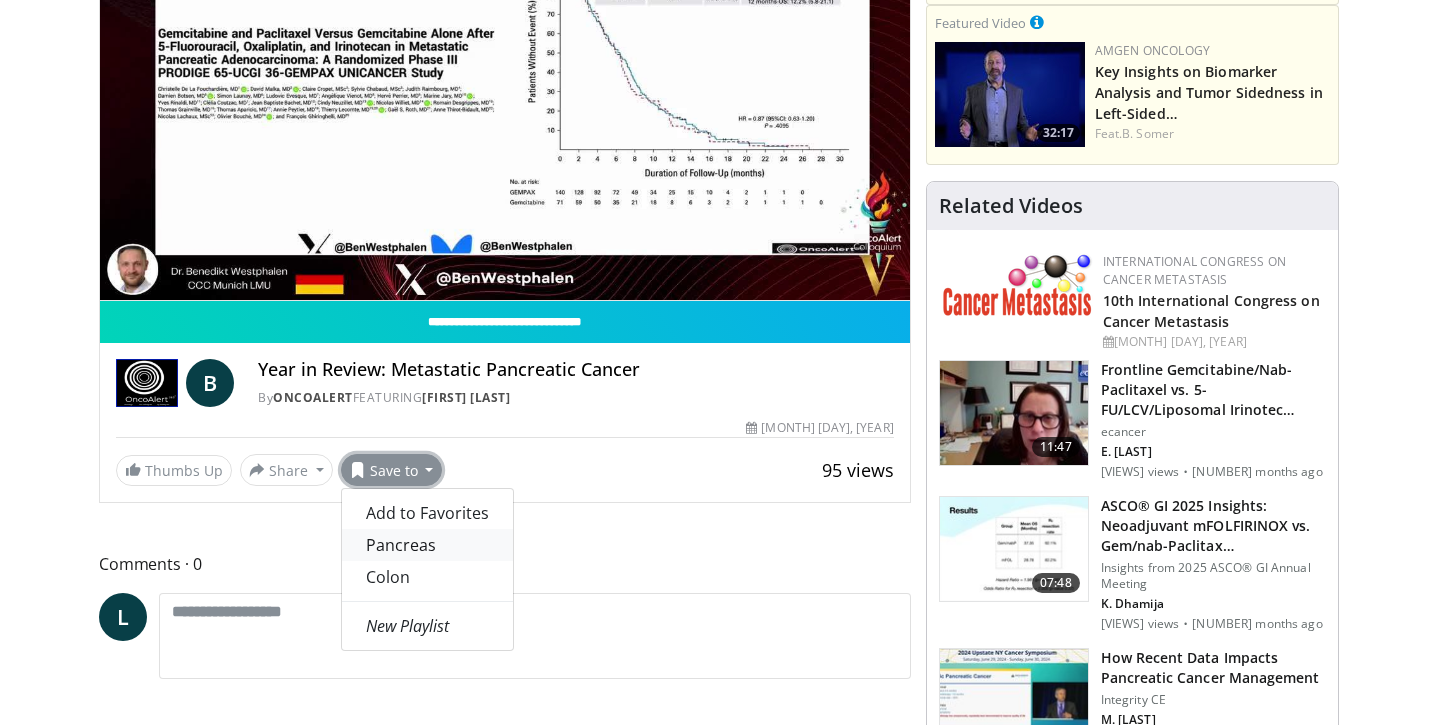click on "Pancreas" at bounding box center [427, 545] 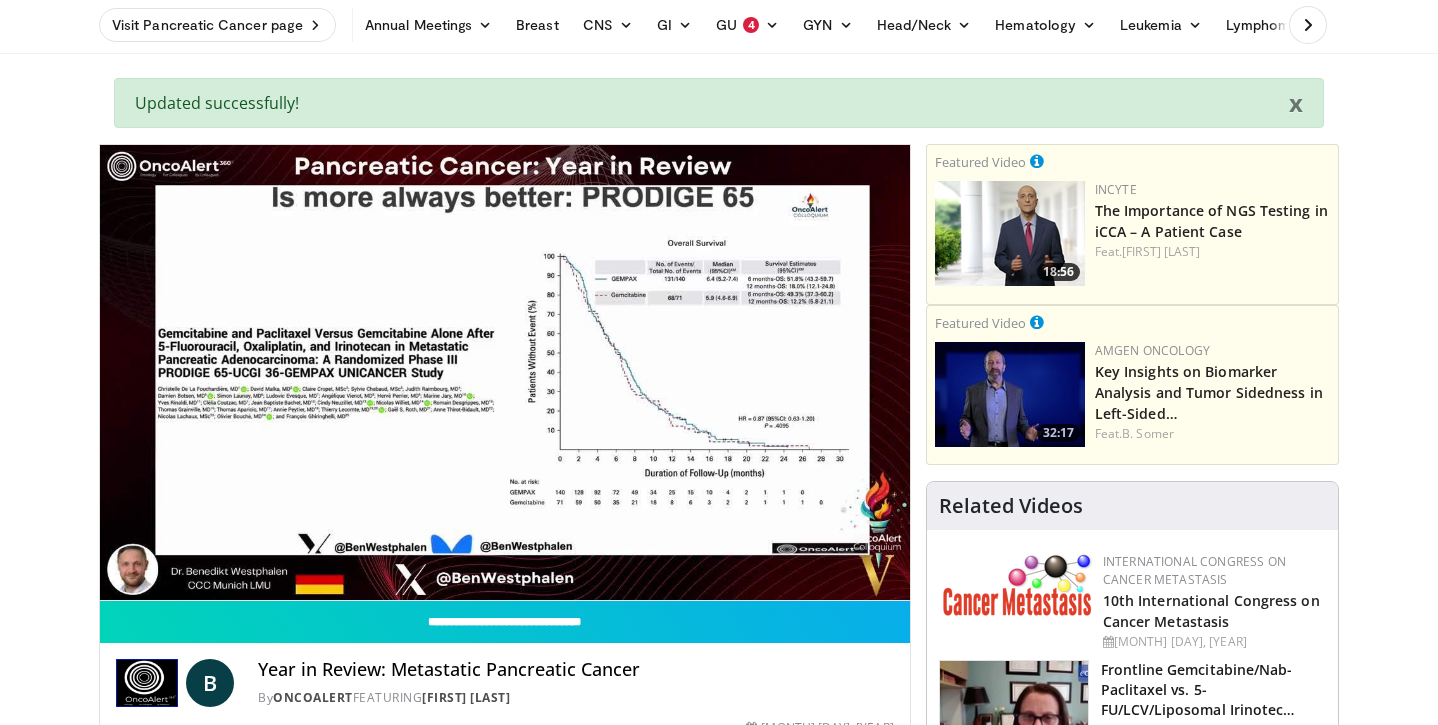 scroll, scrollTop: 115, scrollLeft: 0, axis: vertical 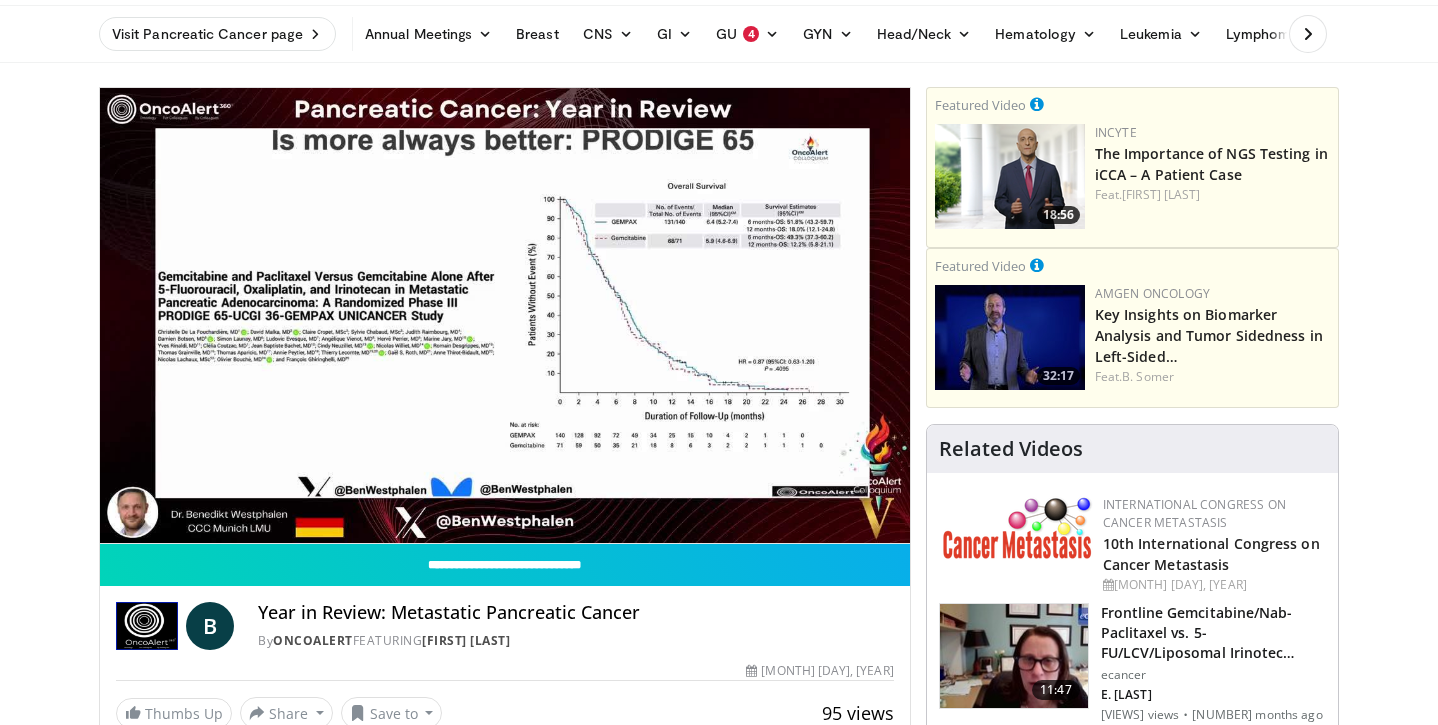 click on "**********" at bounding box center (505, 316) 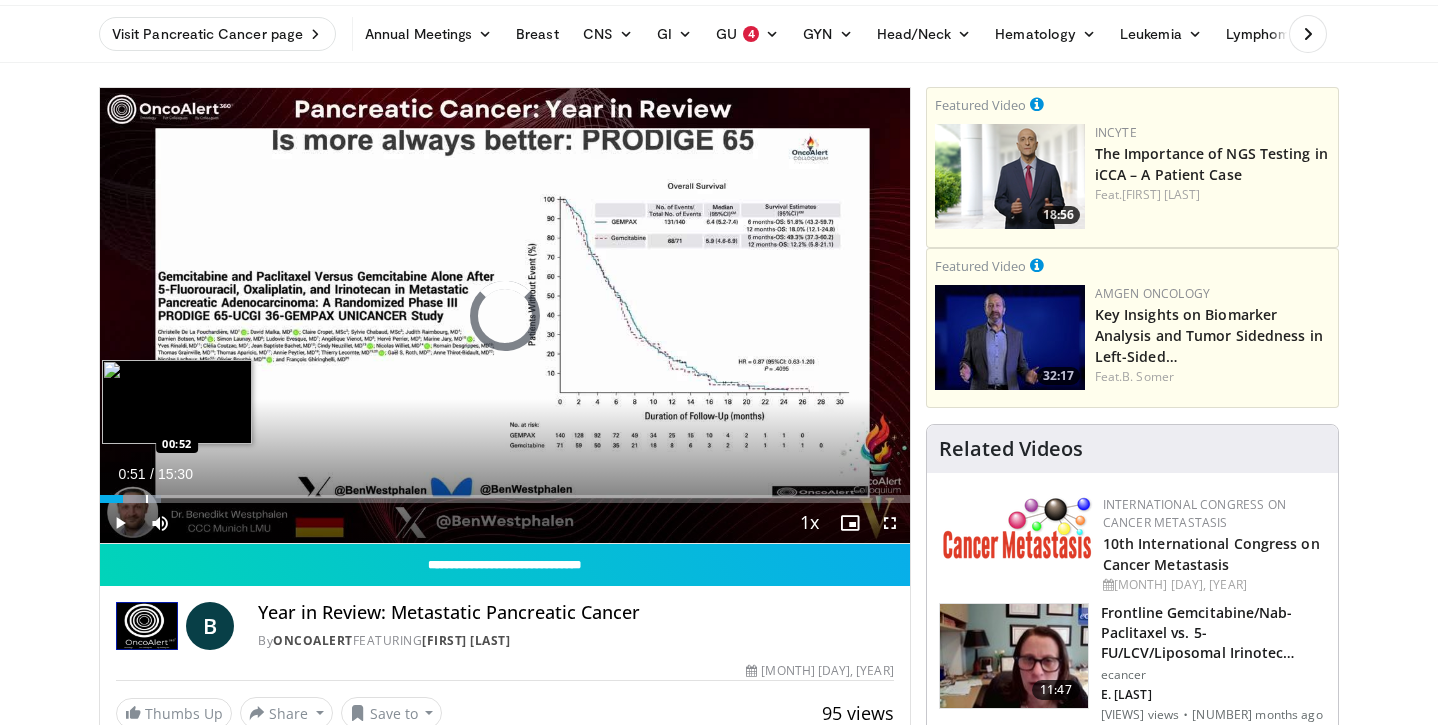 click at bounding box center [130, 499] 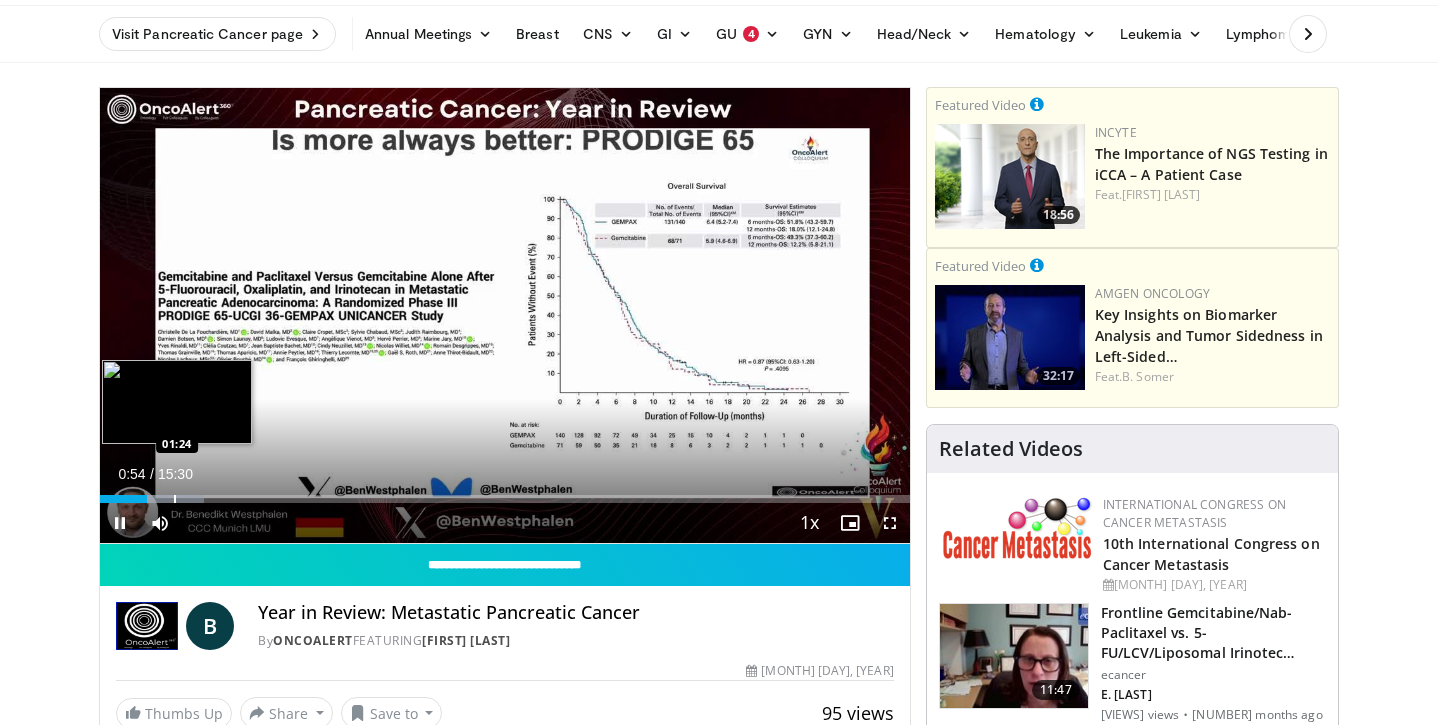 click at bounding box center (175, 499) 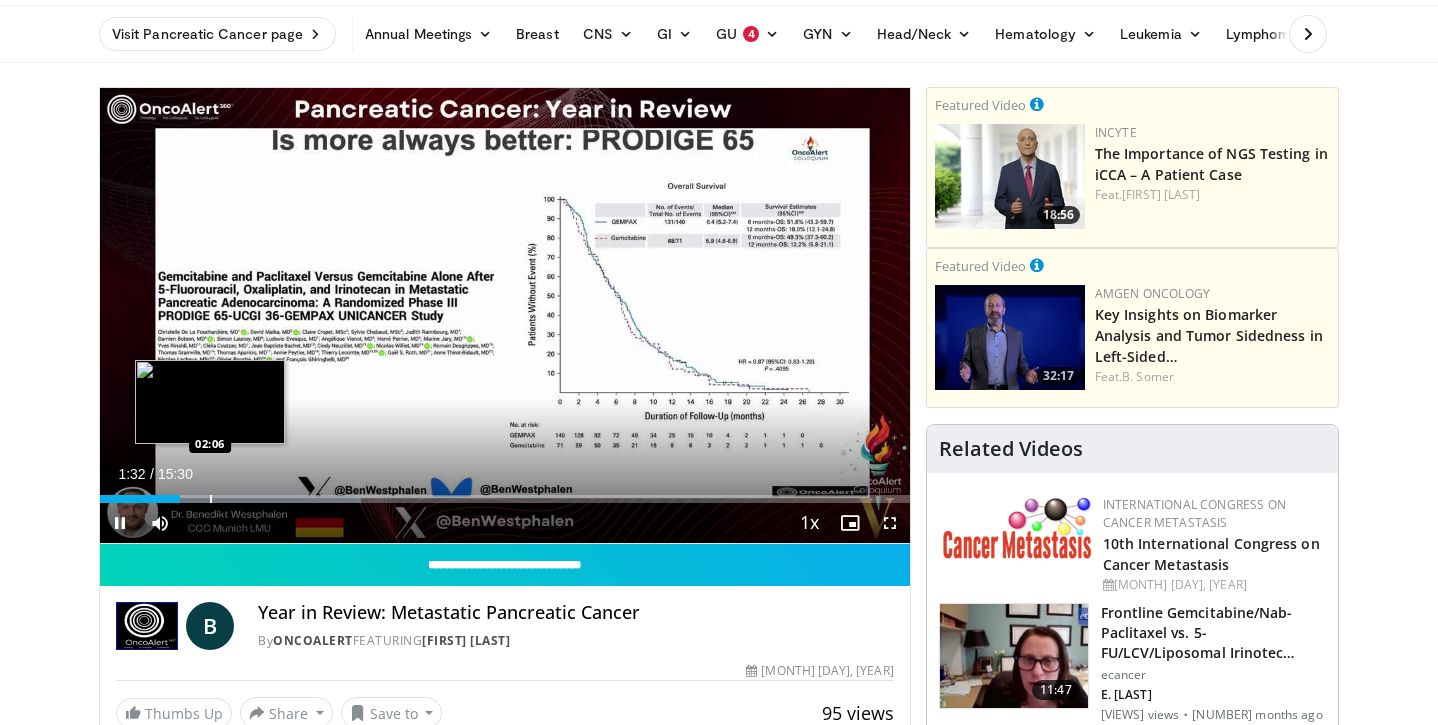 click at bounding box center (211, 499) 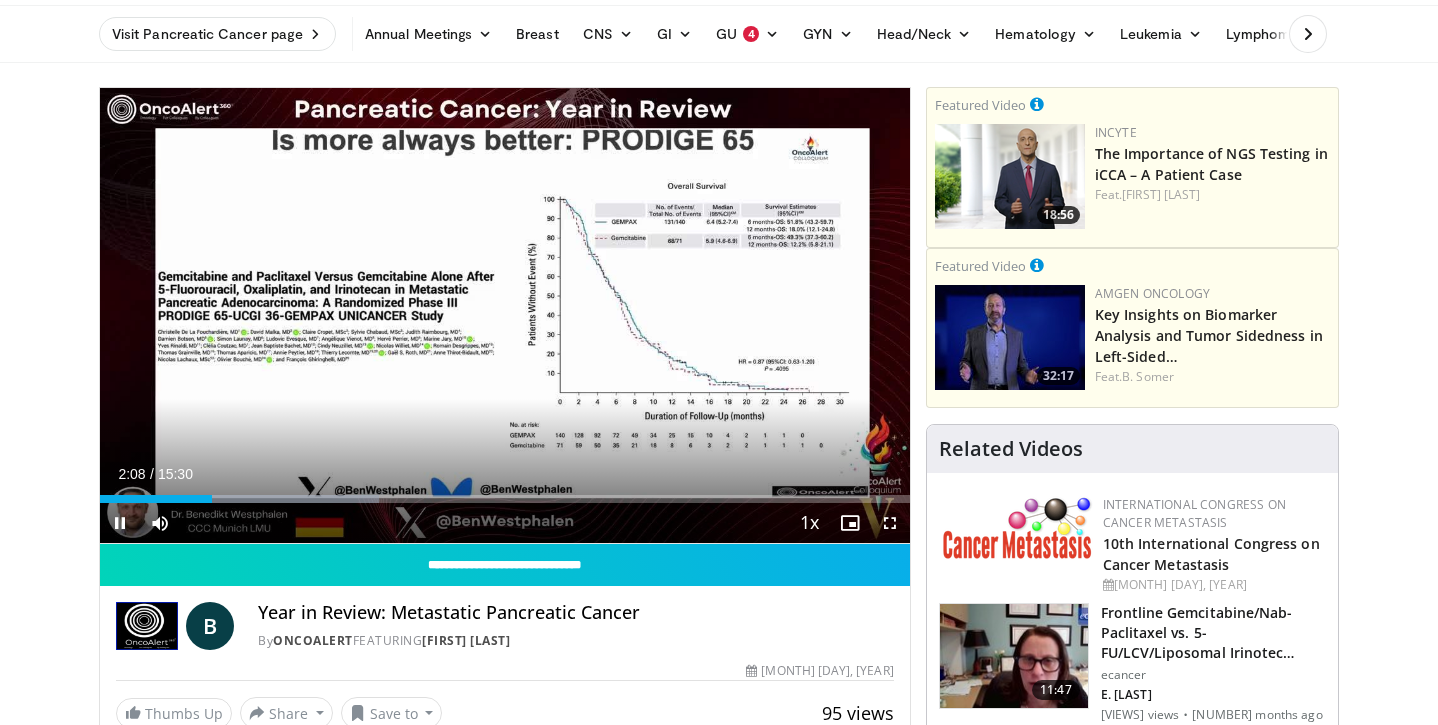 click at bounding box center [120, 523] 